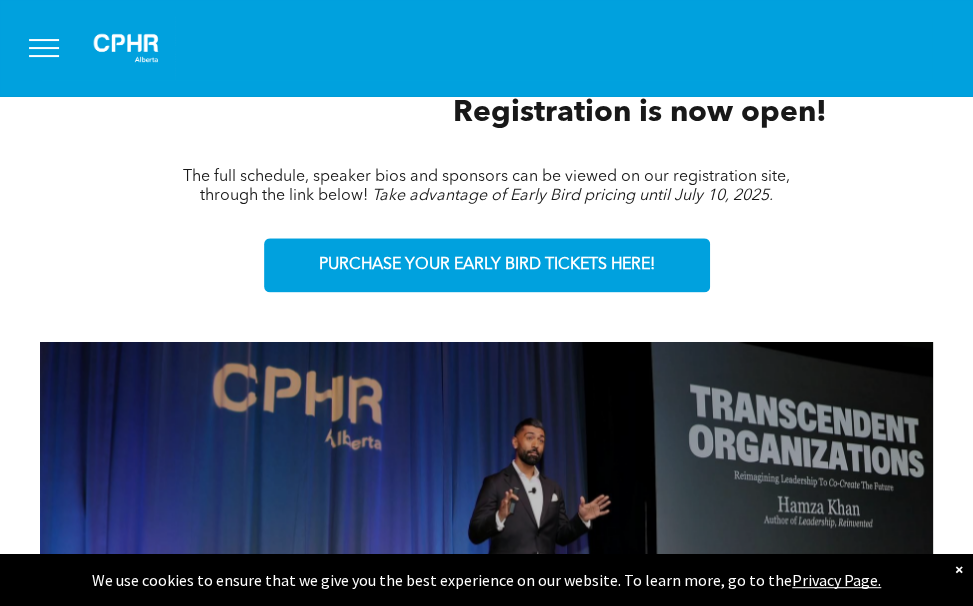 scroll, scrollTop: 900, scrollLeft: 0, axis: vertical 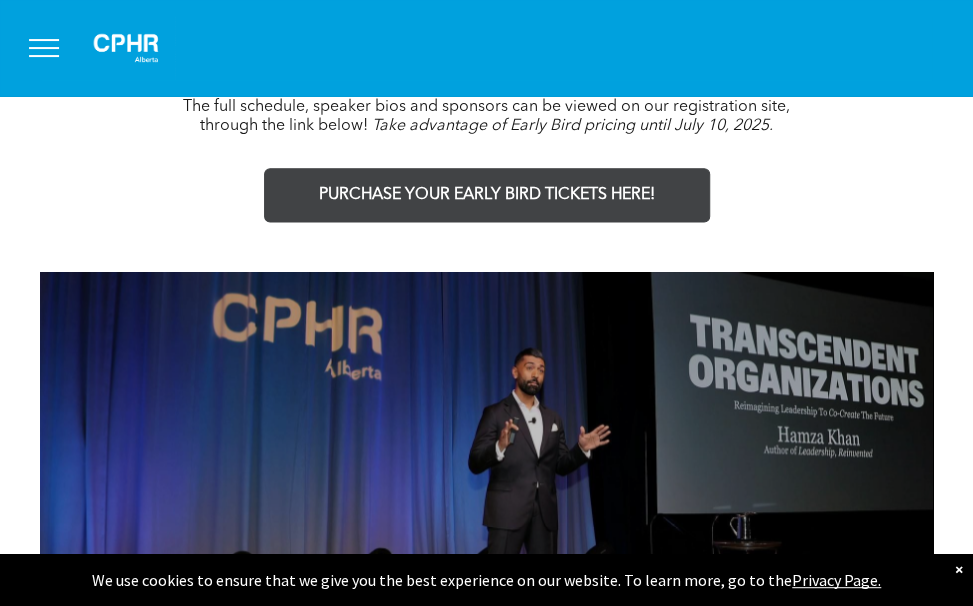 click on "PURCHASE YOUR EARLY BIRD TICKETS HERE!" at bounding box center (487, 195) 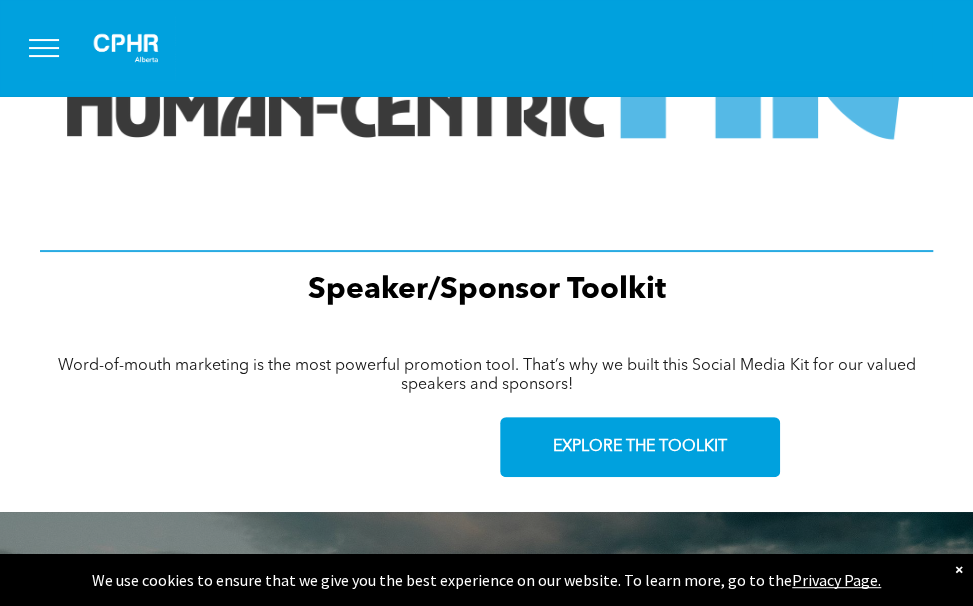 scroll, scrollTop: 3238, scrollLeft: 0, axis: vertical 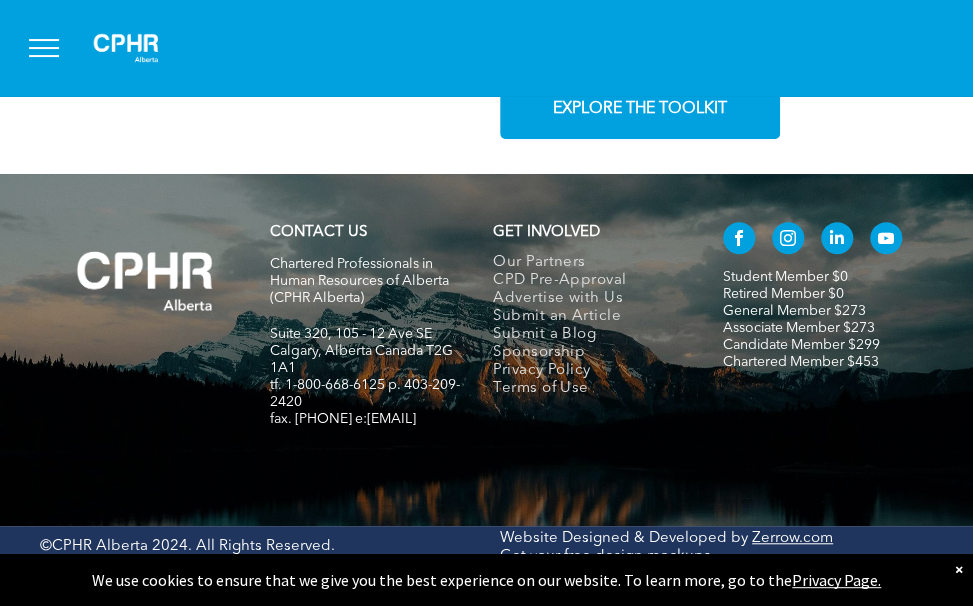 click on "General Member $273" at bounding box center (794, 311) 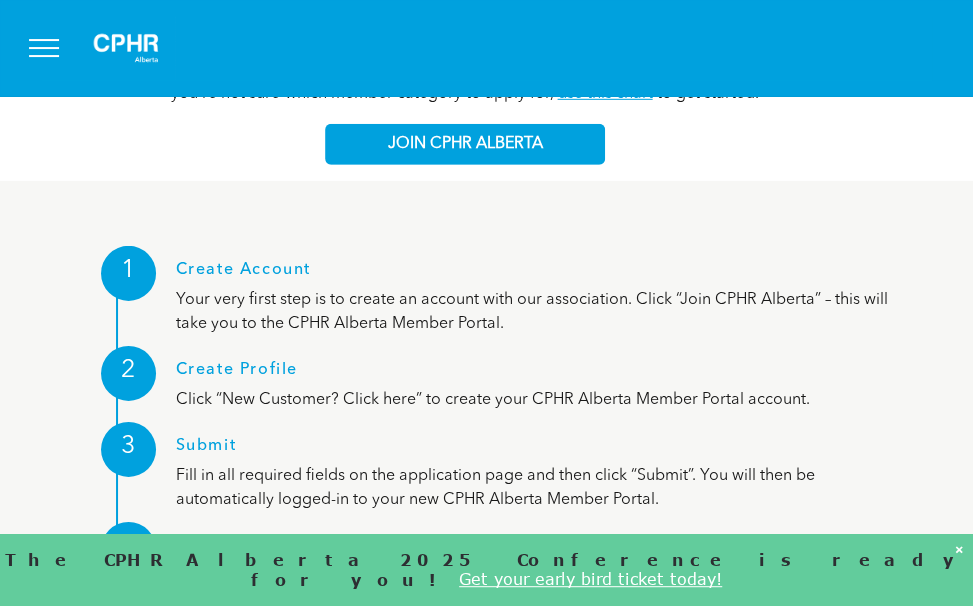 scroll, scrollTop: 2300, scrollLeft: 0, axis: vertical 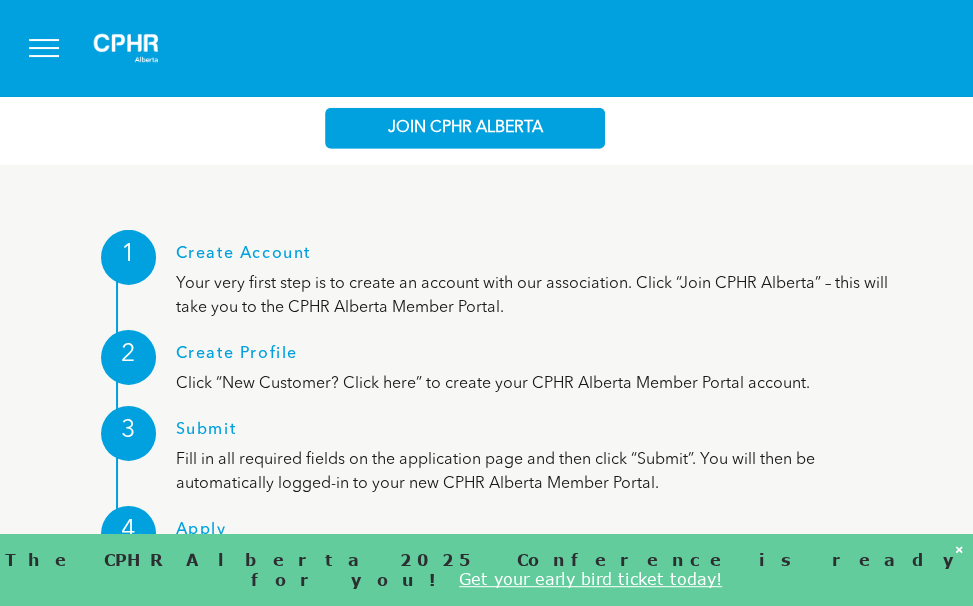 click on "Your very first step is to create an account with our association. Click “Join CPHR Alberta” – this will take you to the CPHR Alberta Member Portal." at bounding box center [534, 296] 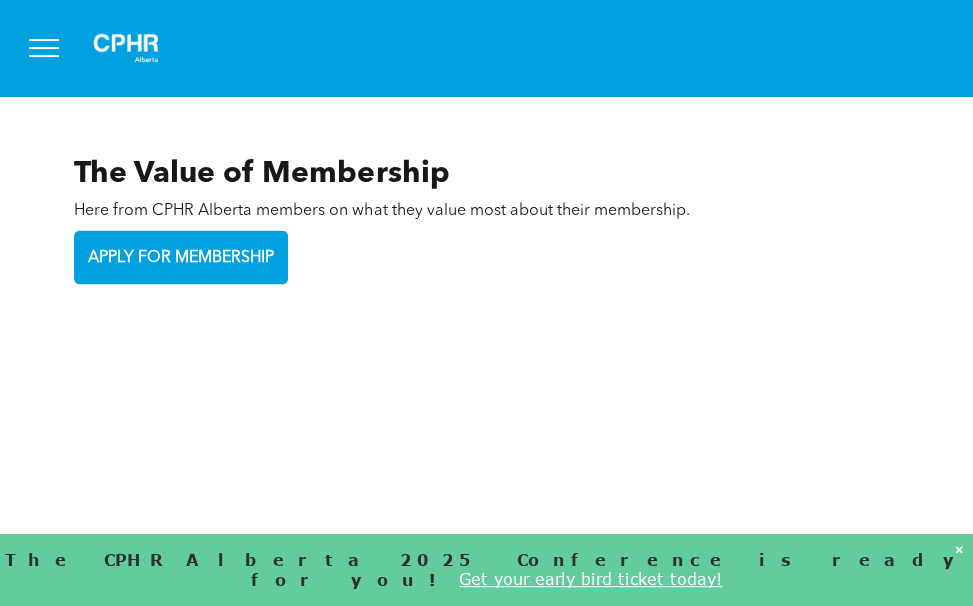 scroll, scrollTop: 4300, scrollLeft: 0, axis: vertical 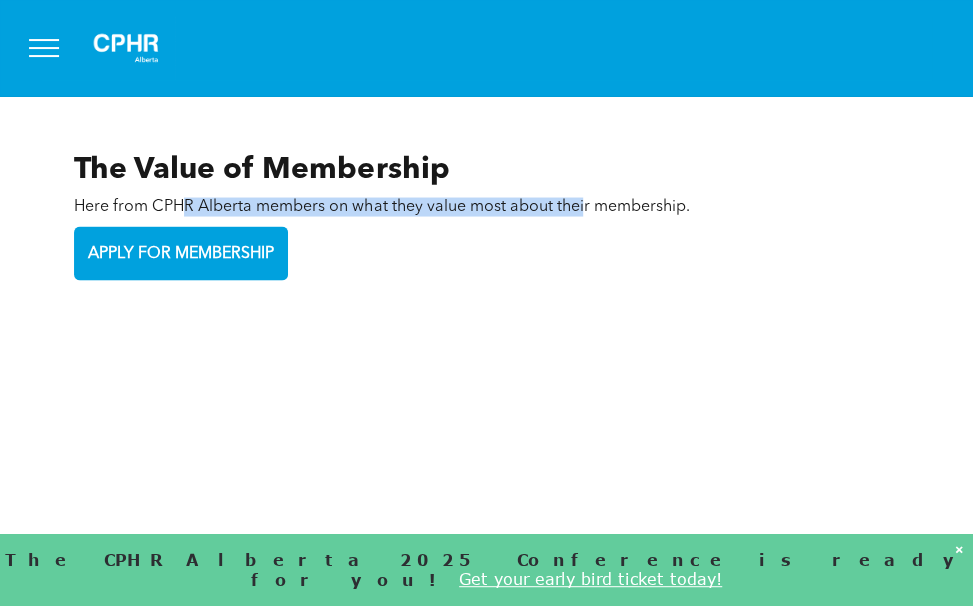 drag, startPoint x: 182, startPoint y: 228, endPoint x: 584, endPoint y: 233, distance: 402.0311 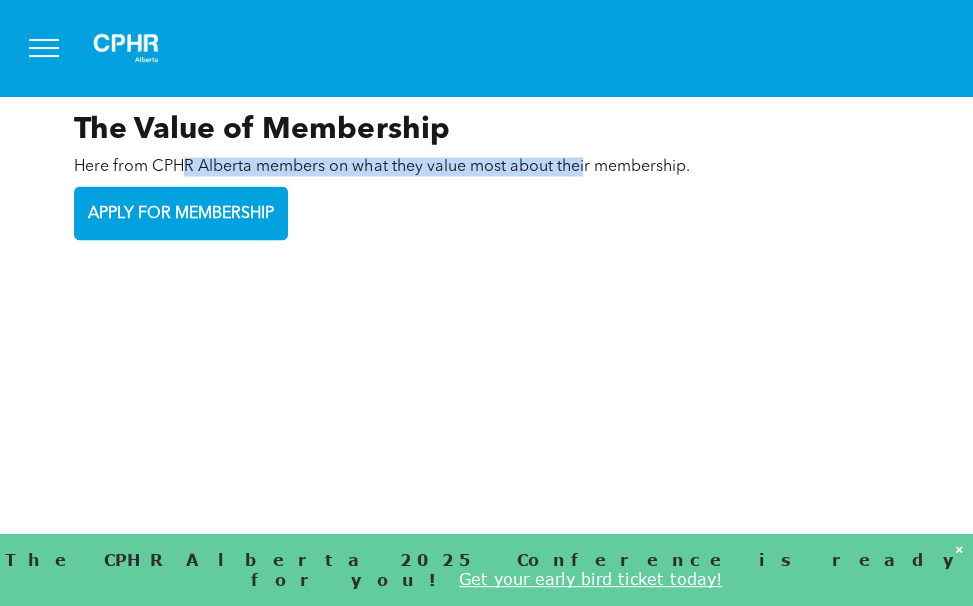 scroll, scrollTop: 4300, scrollLeft: 0, axis: vertical 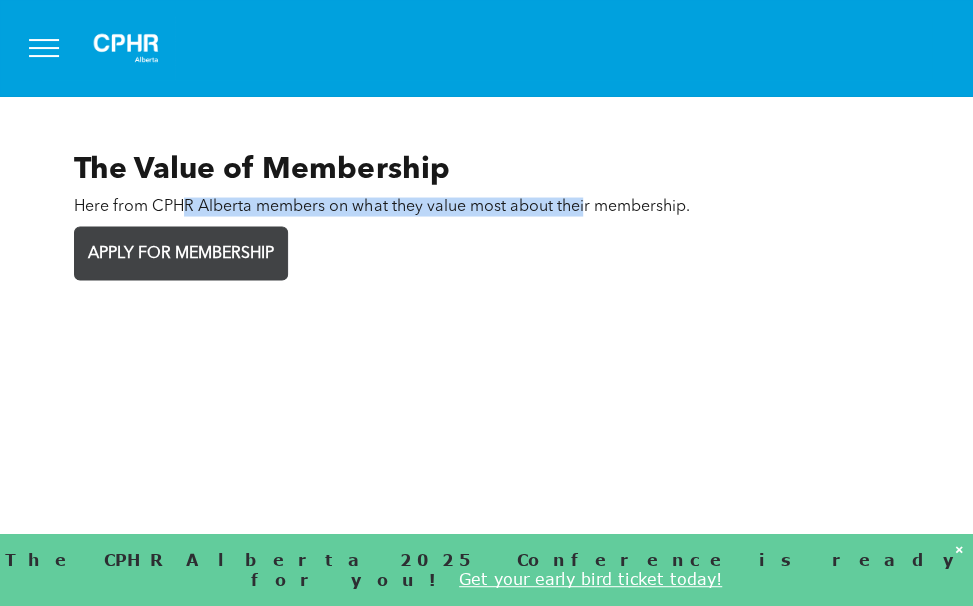 click on "APPLY FOR MEMBERSHIP" at bounding box center [181, 253] 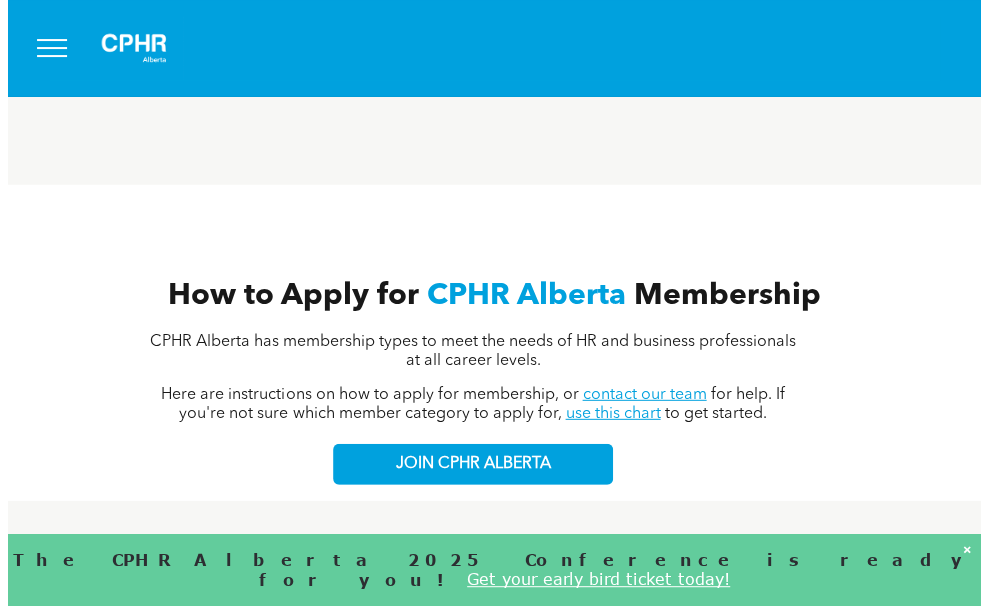 scroll, scrollTop: 1955, scrollLeft: 0, axis: vertical 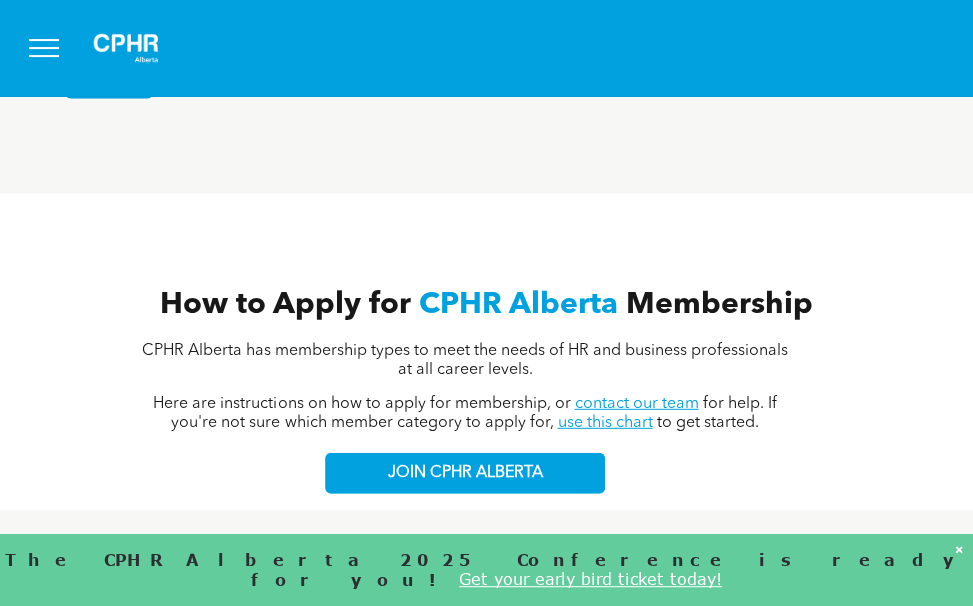 drag, startPoint x: 392, startPoint y: 355, endPoint x: 764, endPoint y: 385, distance: 373.2077 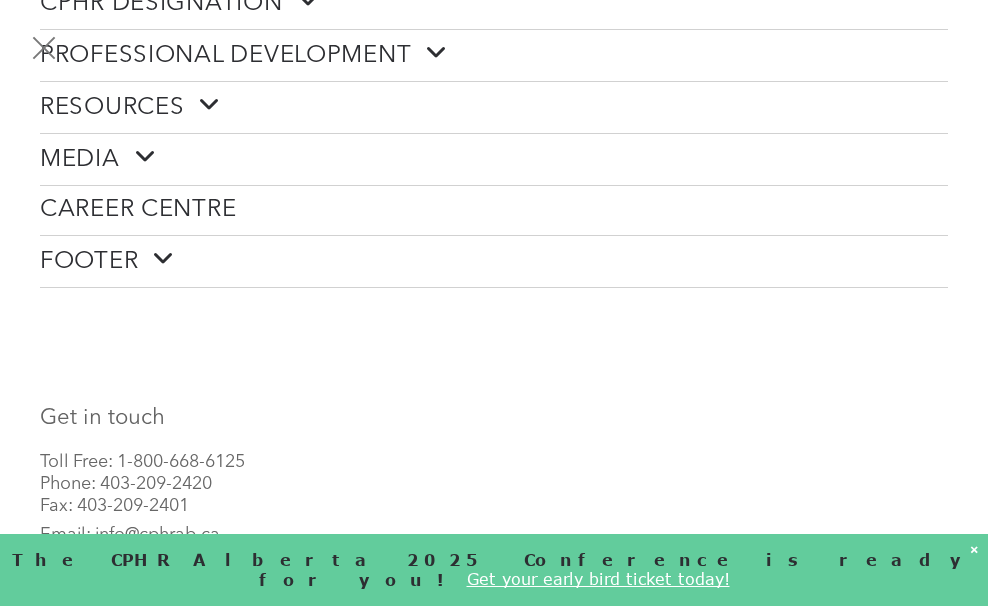 scroll, scrollTop: 900, scrollLeft: 0, axis: vertical 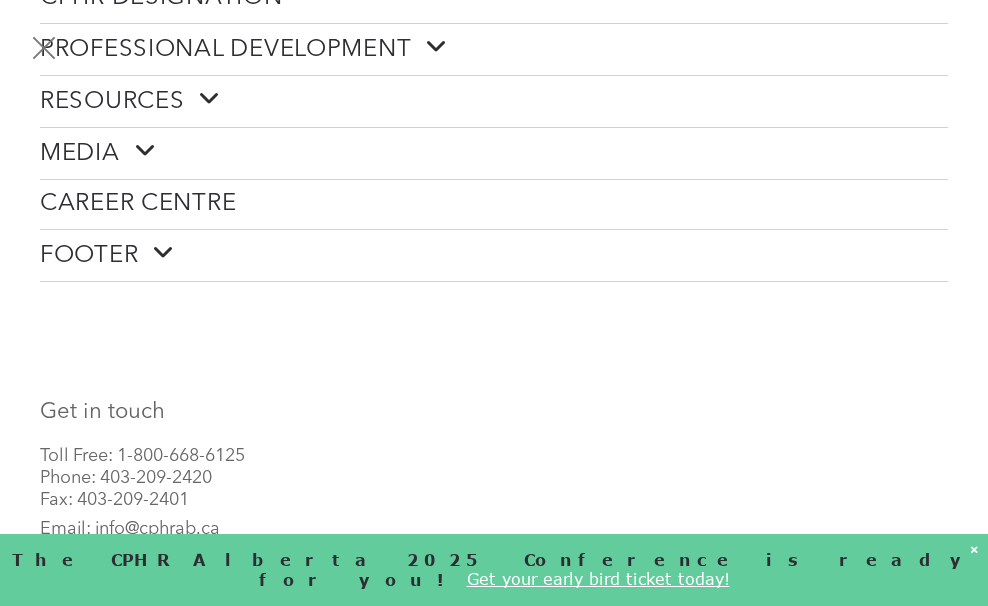 click on "CAREER CENTRE" at bounding box center (138, 204) 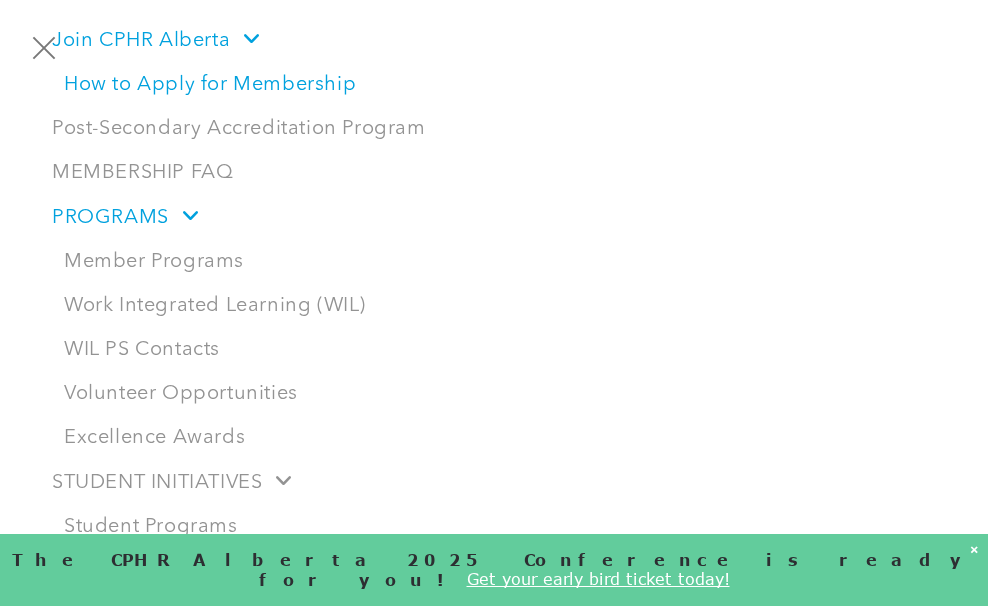 scroll, scrollTop: 300, scrollLeft: 0, axis: vertical 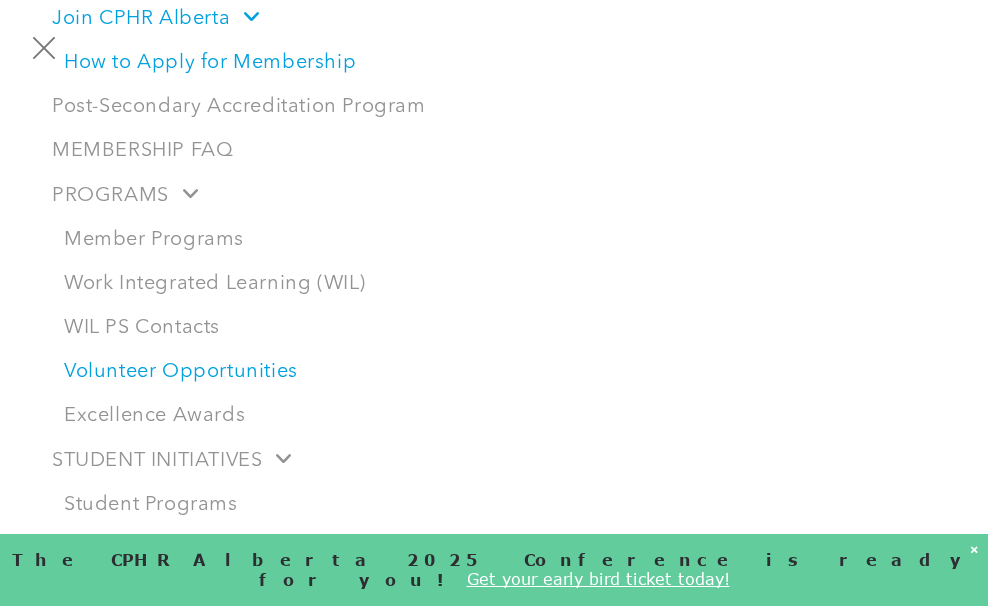click on "Volunteer Opportunities" at bounding box center [500, 372] 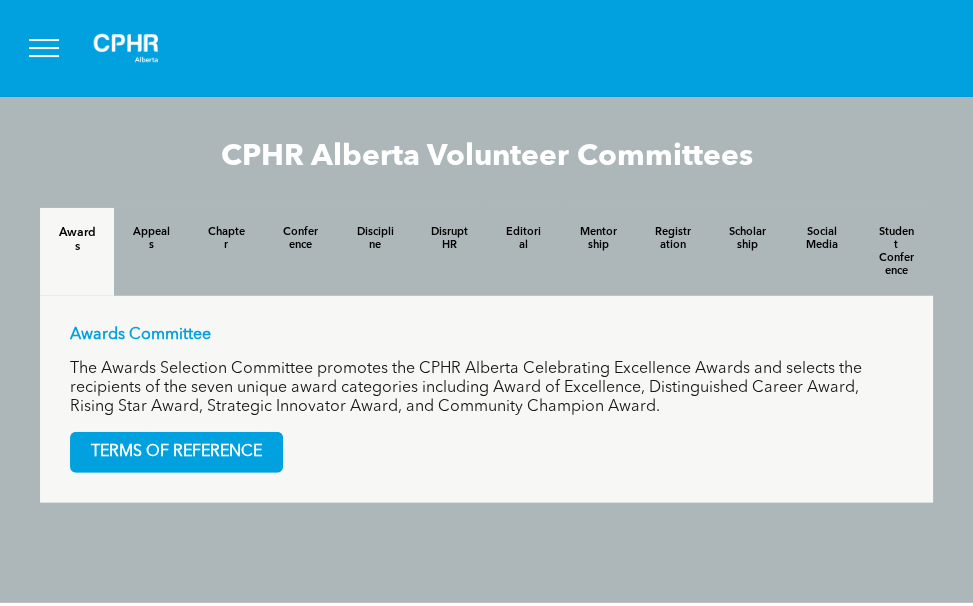 scroll, scrollTop: 1894, scrollLeft: 0, axis: vertical 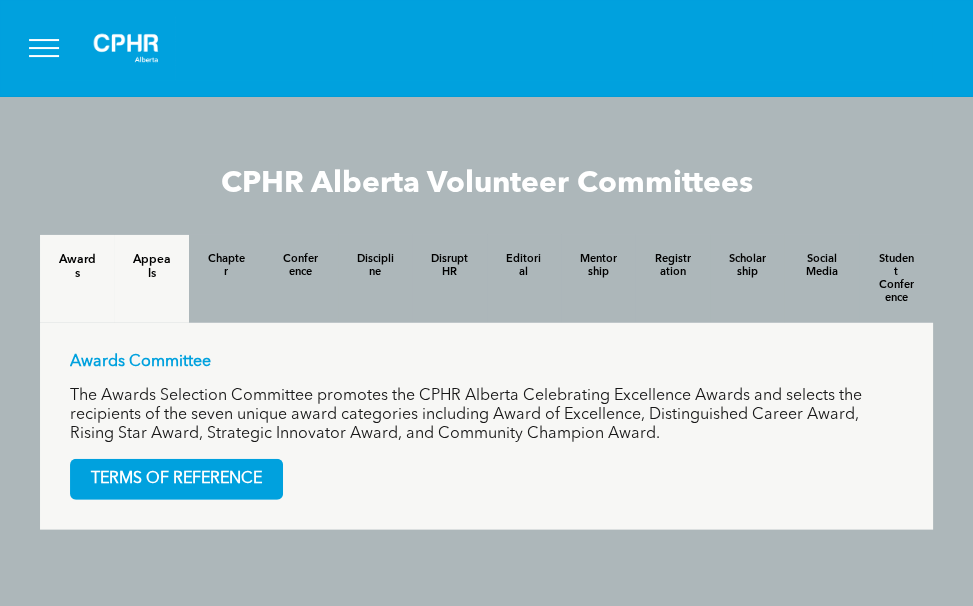 click on "Appeals" at bounding box center (151, 267) 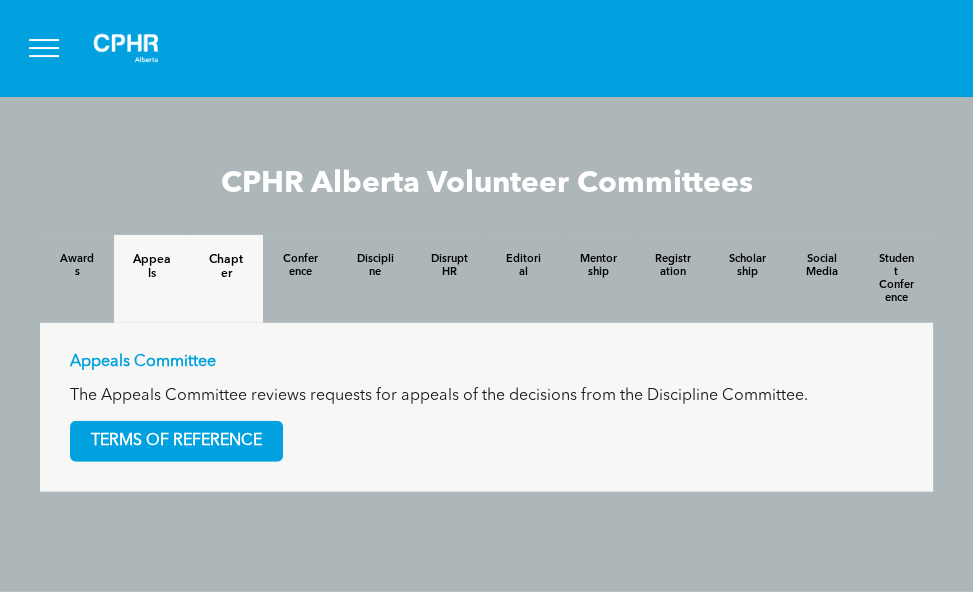 click on "Chapter" at bounding box center [226, 267] 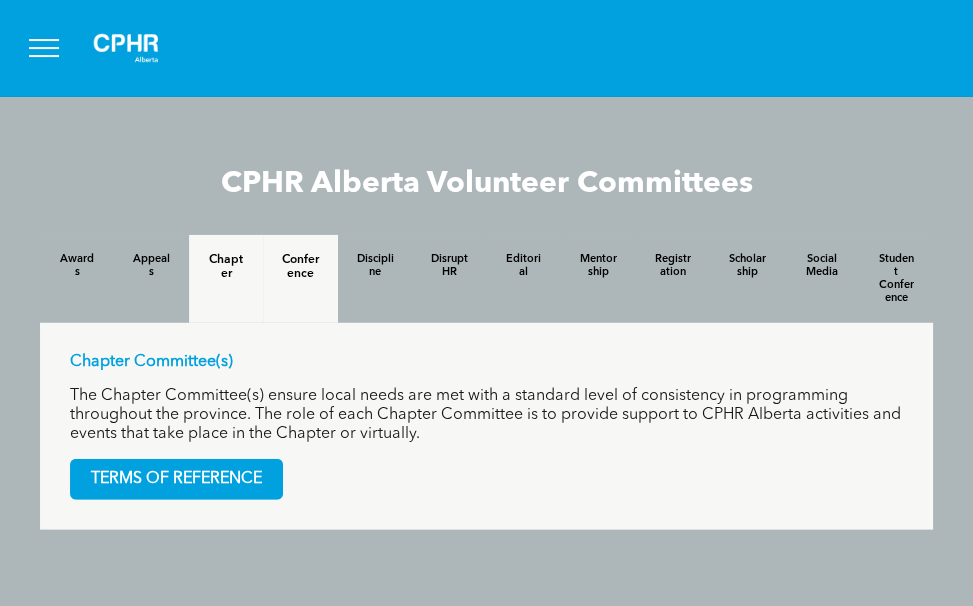 click on "Conference" at bounding box center (300, 267) 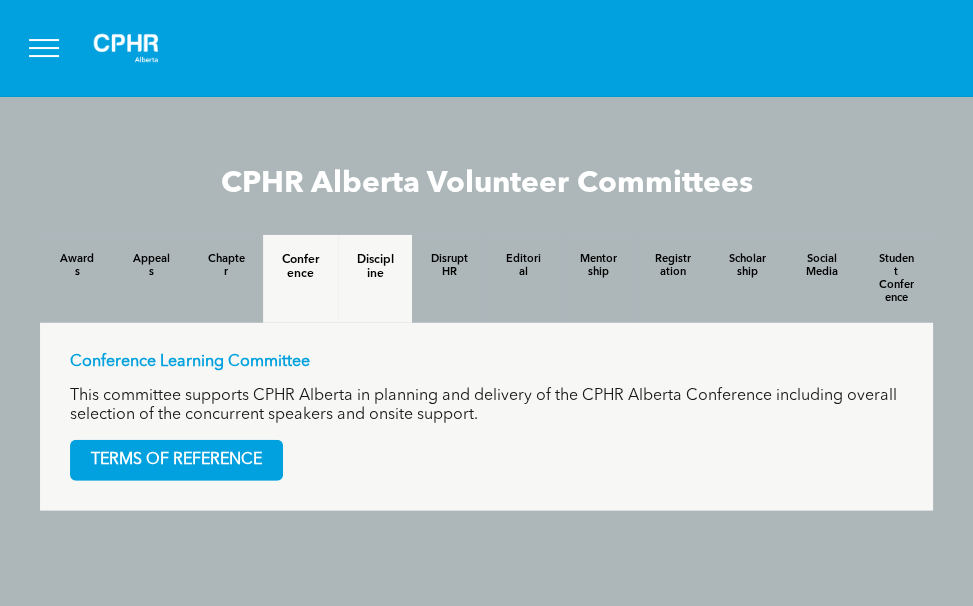 click on "Discipline" at bounding box center [375, 279] 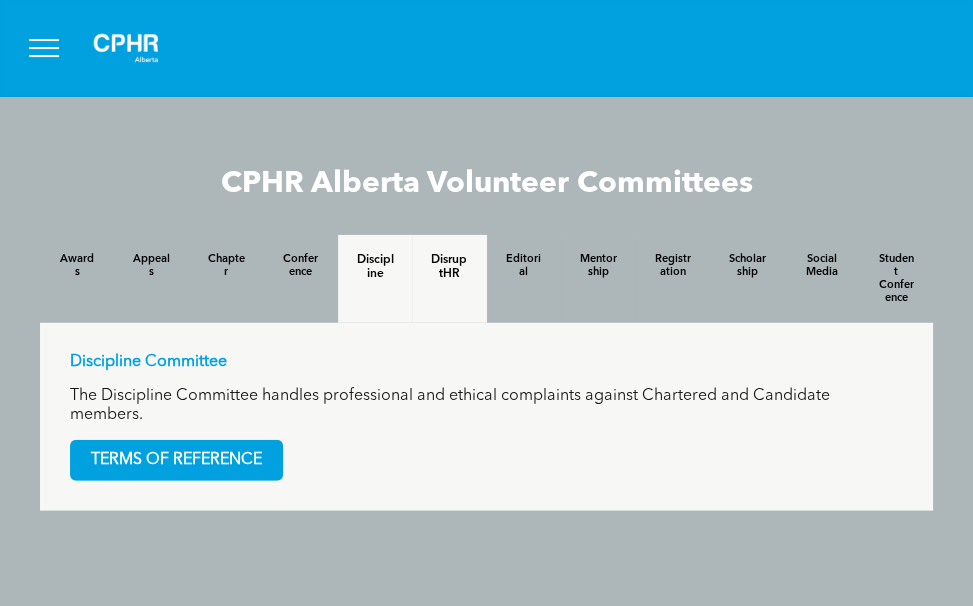 click on "DisruptHR" at bounding box center [449, 267] 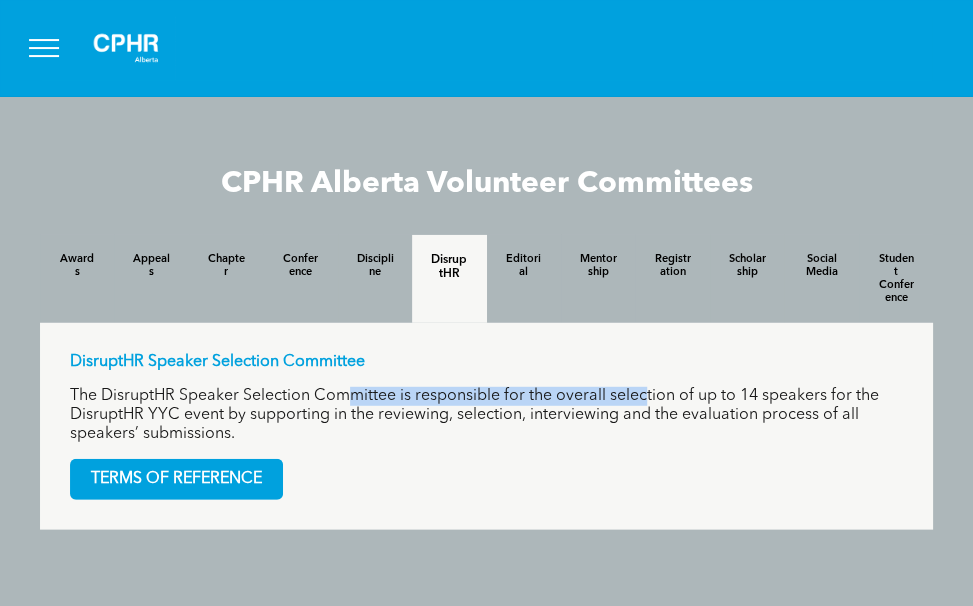 drag, startPoint x: 349, startPoint y: 400, endPoint x: 649, endPoint y: 405, distance: 300.04166 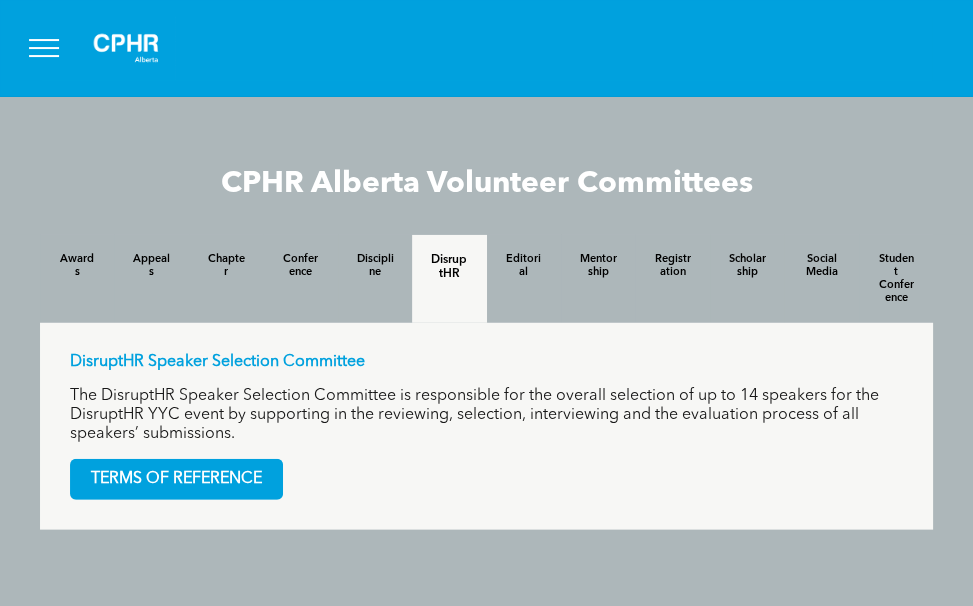 drag, startPoint x: 649, startPoint y: 405, endPoint x: 521, endPoint y: 274, distance: 183.15294 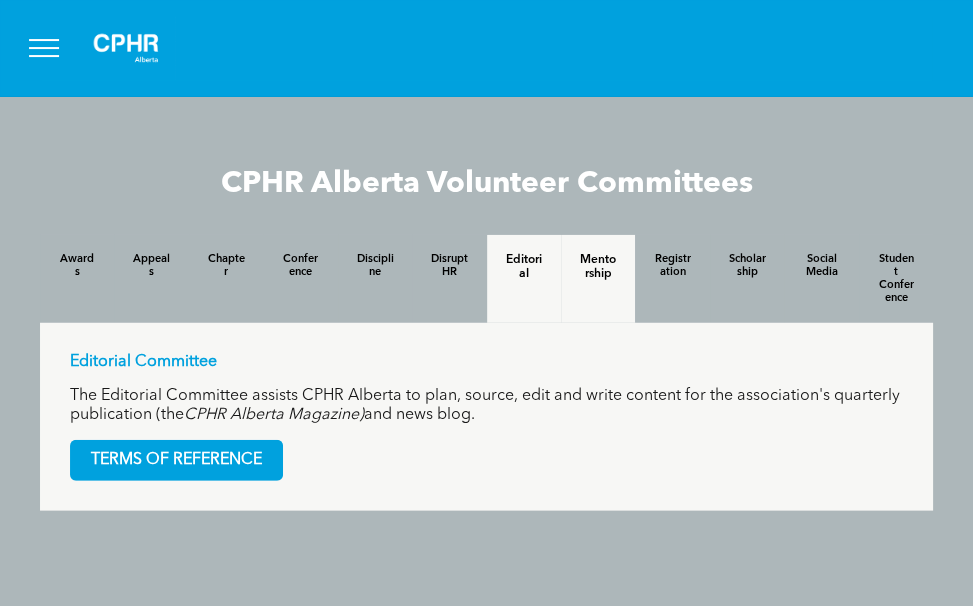 click on "Mentorship" at bounding box center (598, 267) 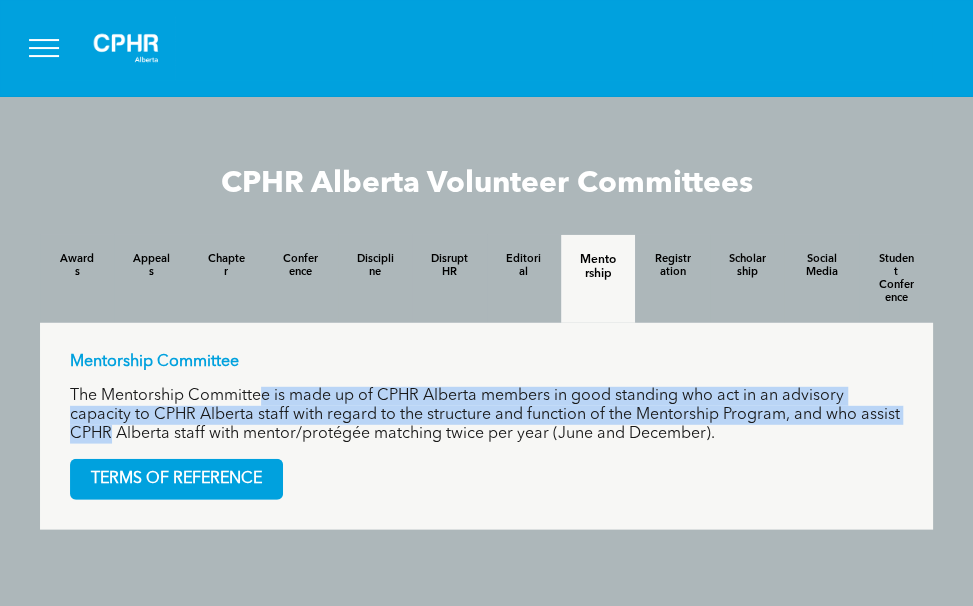 drag, startPoint x: 262, startPoint y: 410, endPoint x: 904, endPoint y: 427, distance: 642.22504 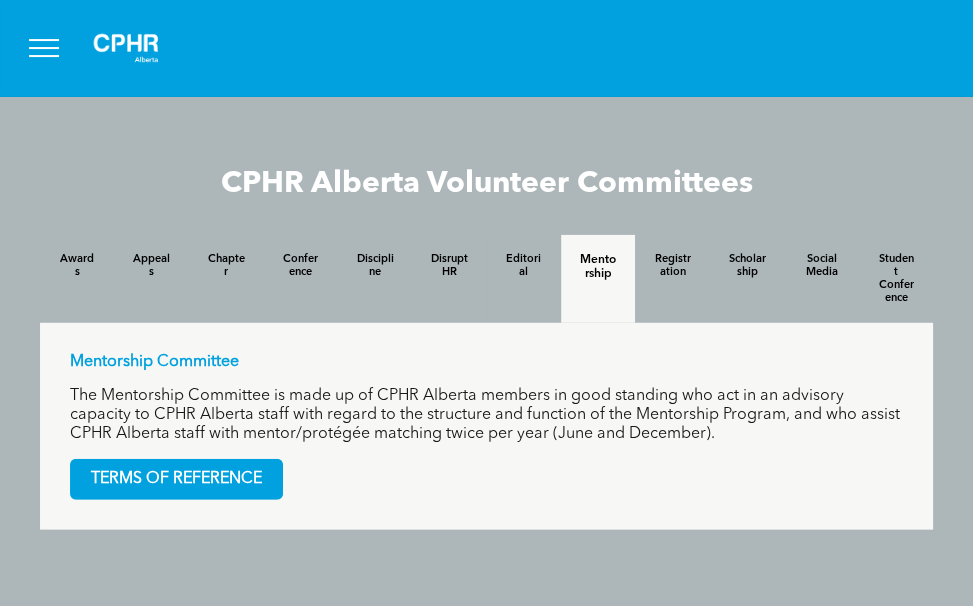 click on "The Mentorship Committee is made up of CPHR Alberta members in good standing who act in an advisory capacity to CPHR Alberta staff with regard to the structure and function of the Mentorship Program, and who assist CPHR Alberta staff with mentor/protégée matching twice per year (June and December)." at bounding box center [486, 415] 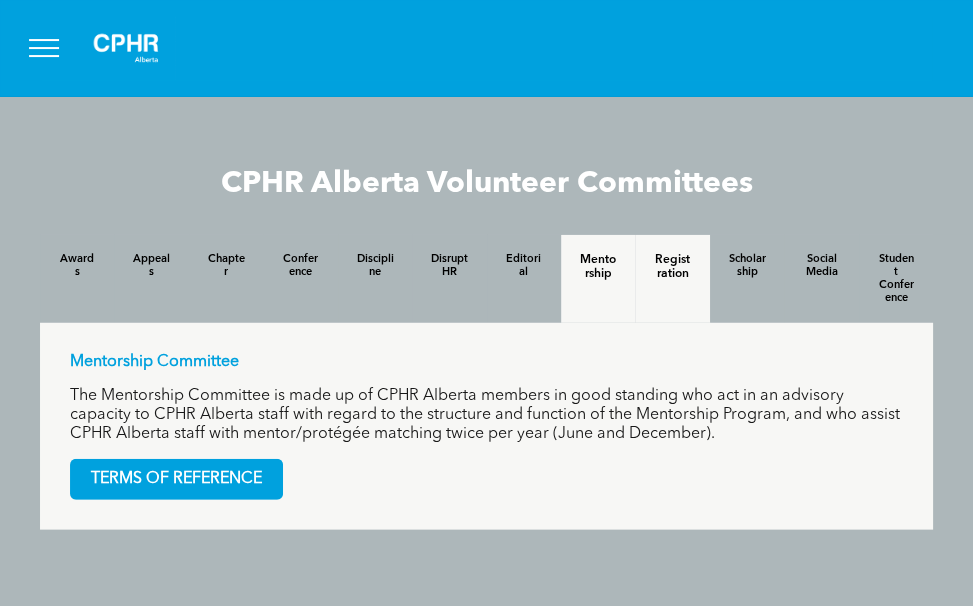 click on "Registration" at bounding box center [672, 279] 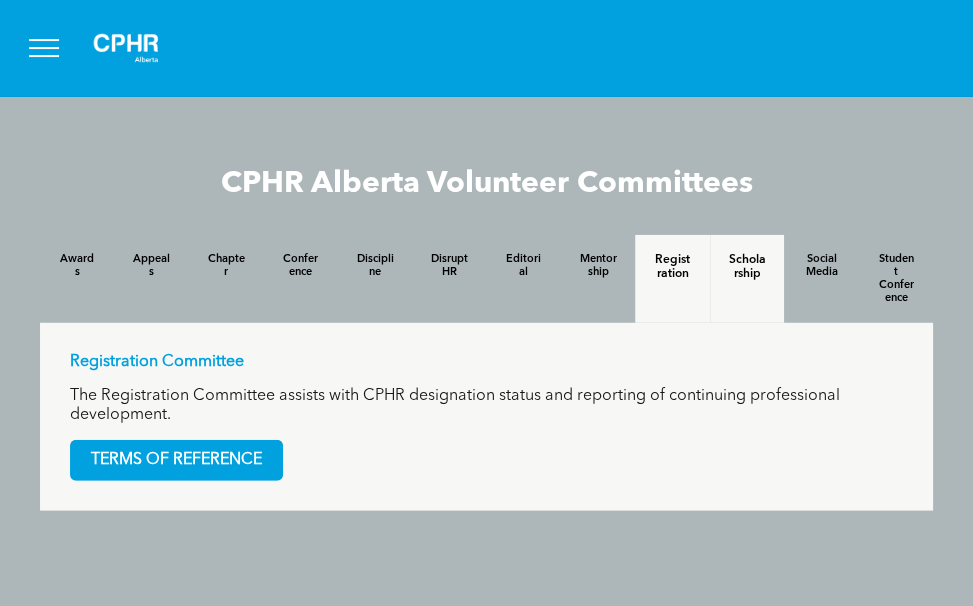 click on "Scholarship" at bounding box center [747, 267] 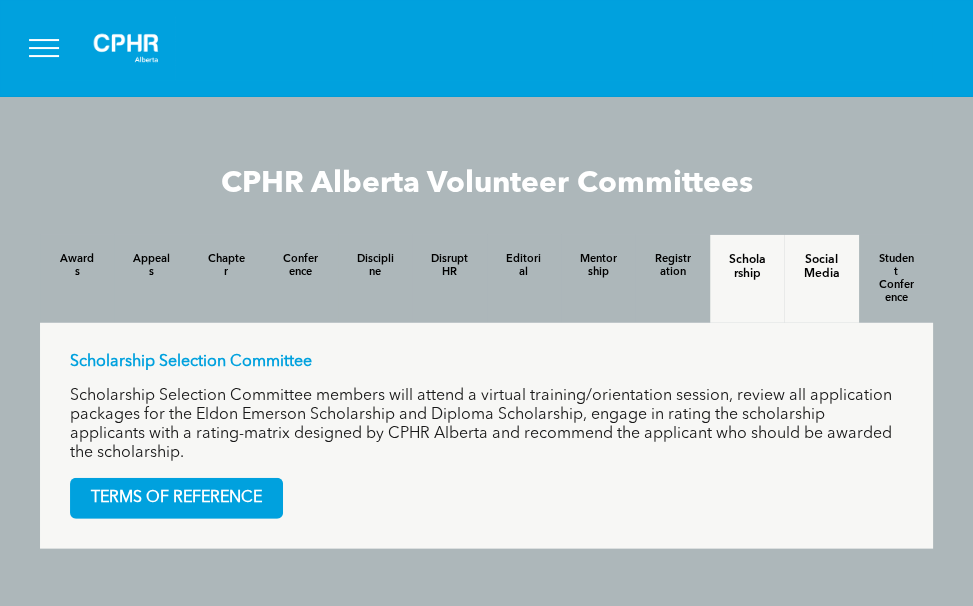 click on "Social Media" at bounding box center (821, 267) 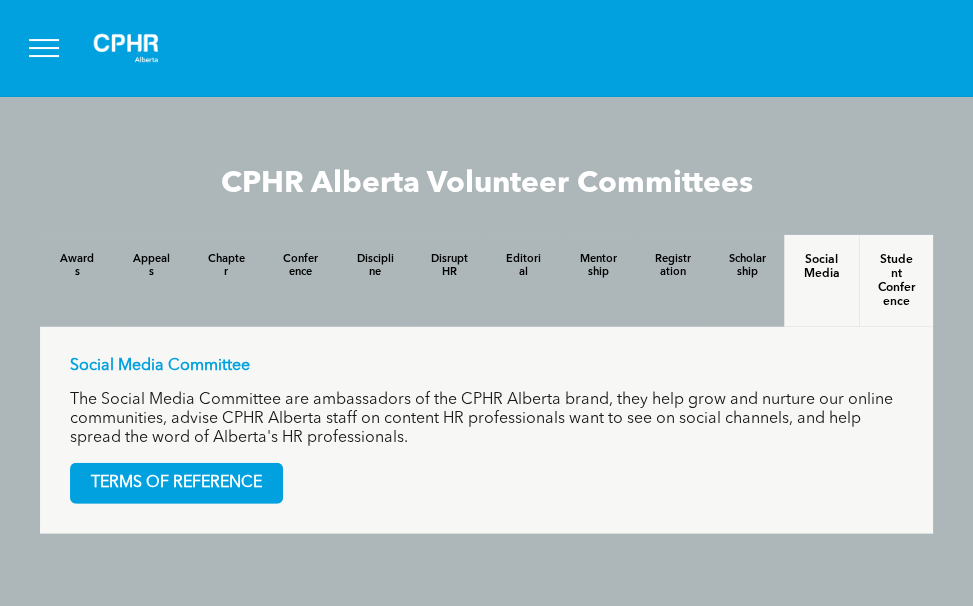 click on "Student Conference" at bounding box center (896, 281) 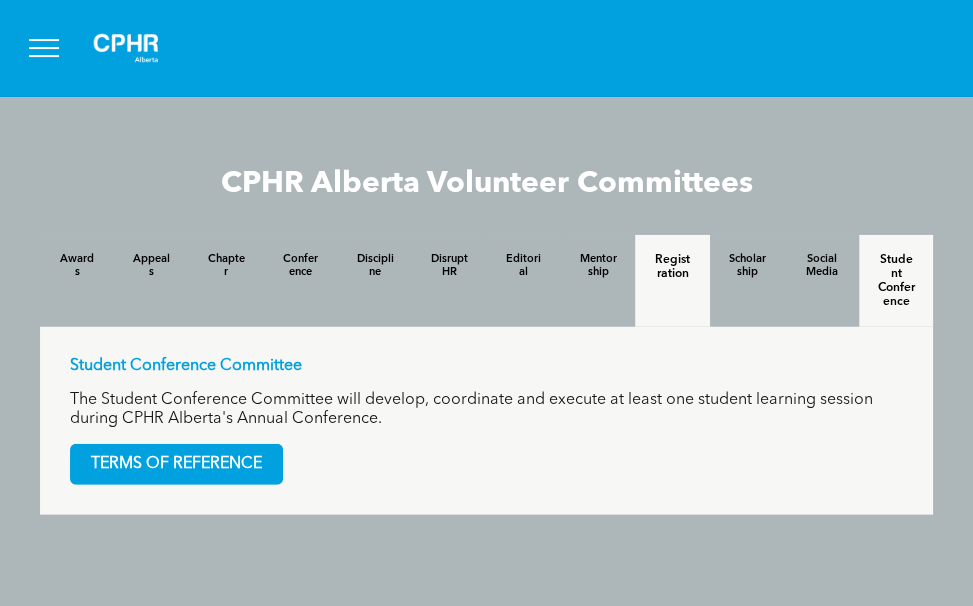 click on "Registration" at bounding box center (672, 281) 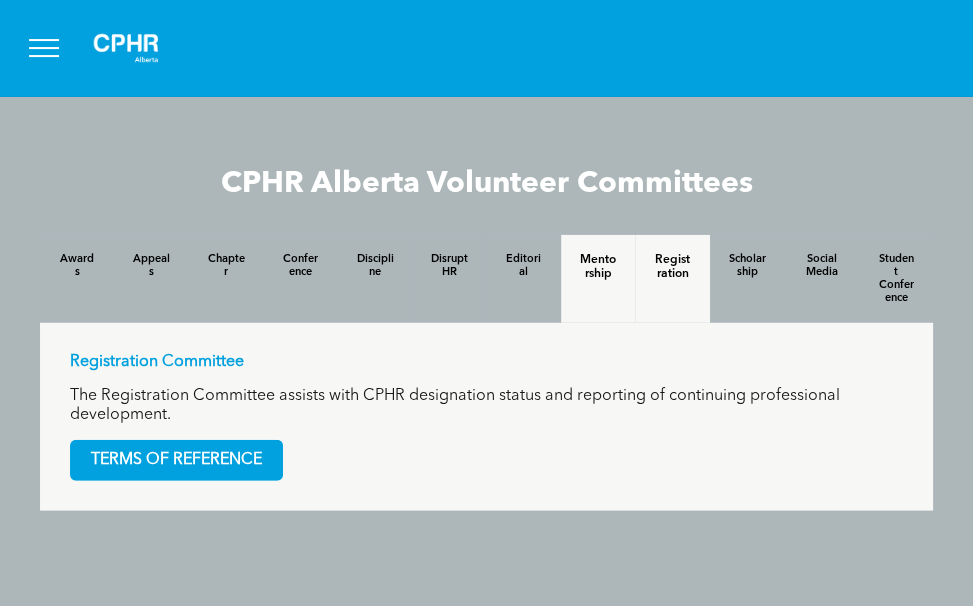 click on "Mentorship" at bounding box center [598, 267] 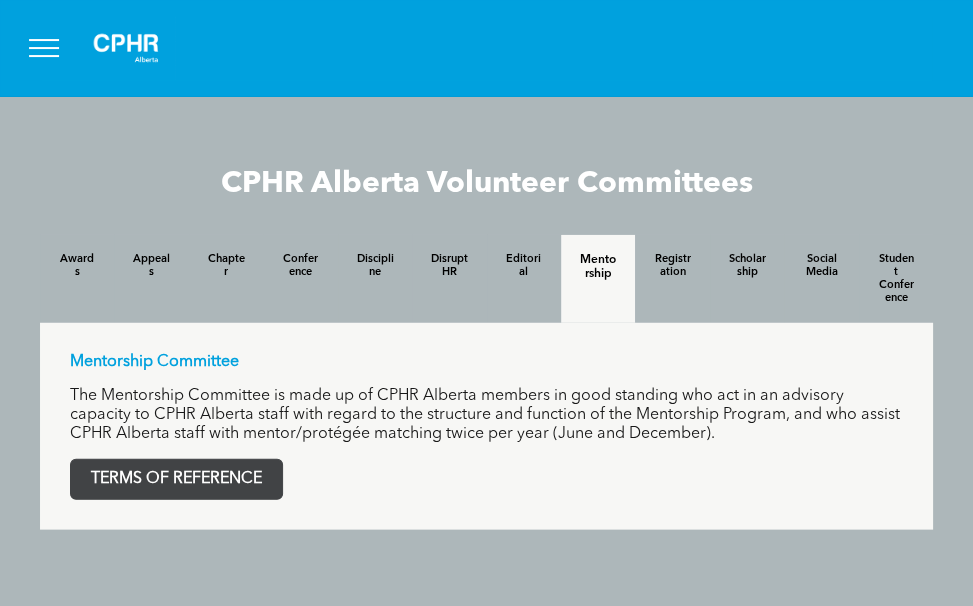 click on "TERMS OF REFERENCE" at bounding box center [176, 479] 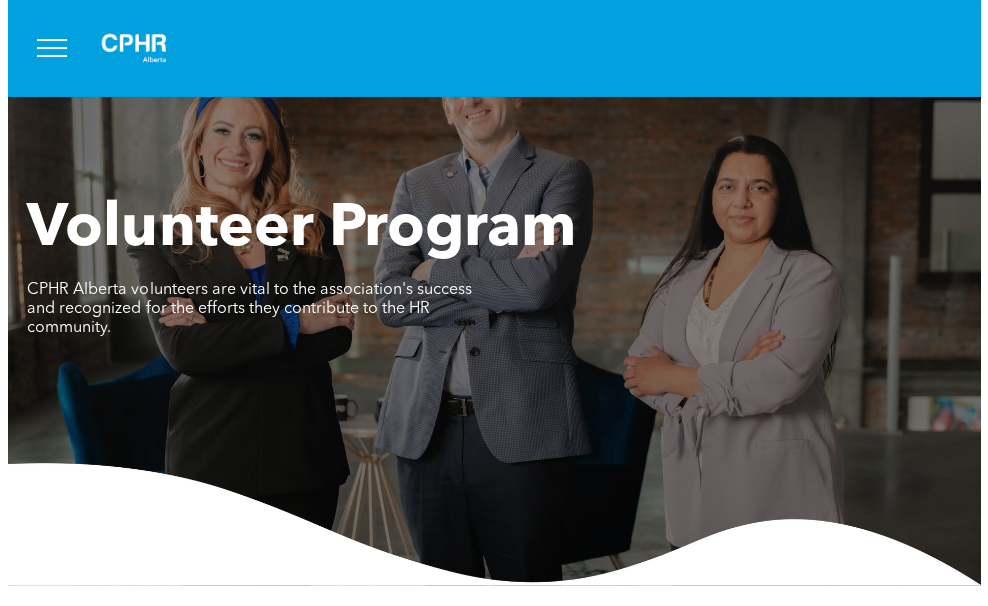 scroll, scrollTop: 0, scrollLeft: 0, axis: both 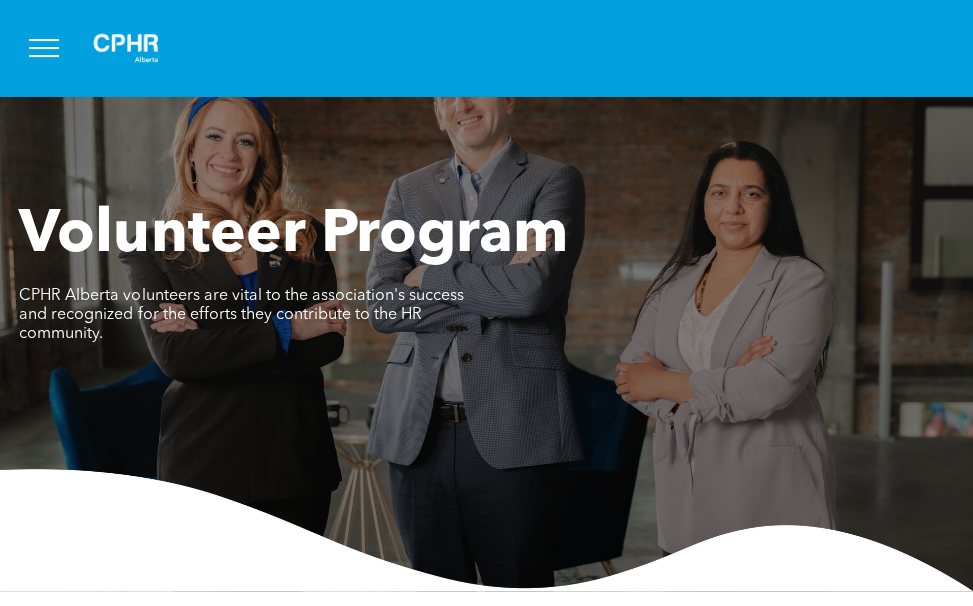 click at bounding box center (44, 48) 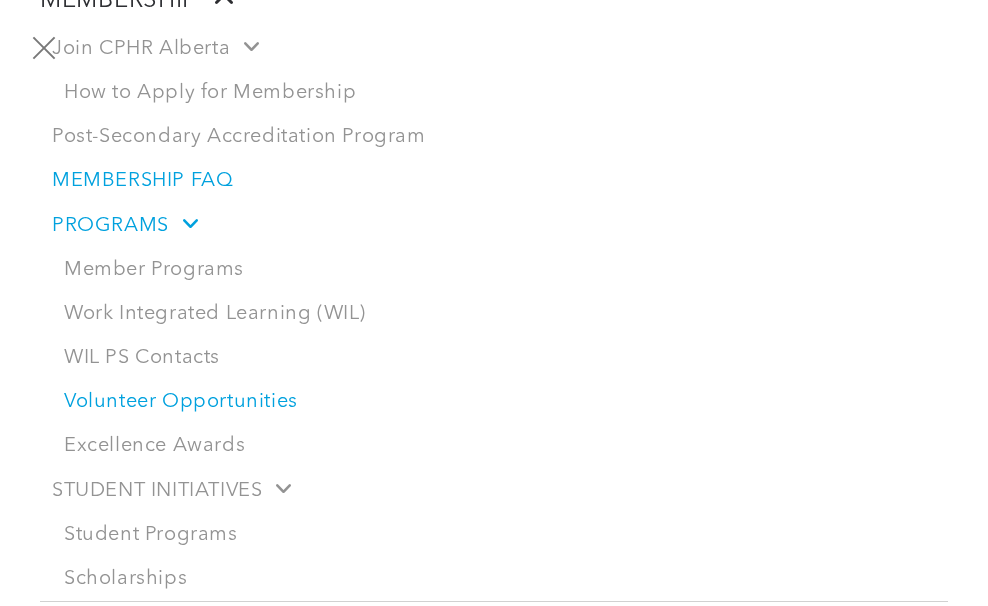 scroll, scrollTop: 300, scrollLeft: 0, axis: vertical 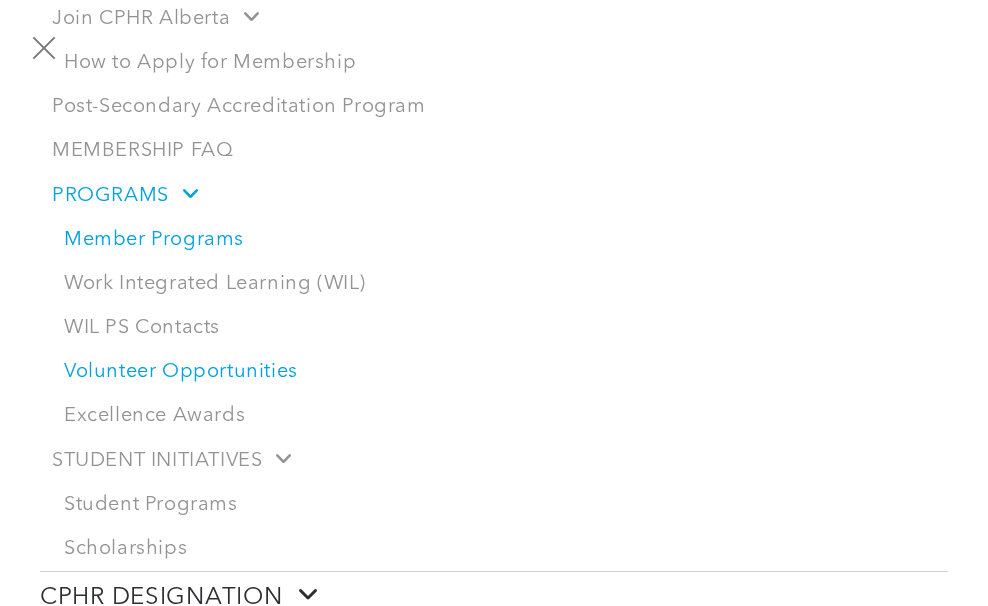 click on "Member Programs" at bounding box center (500, 240) 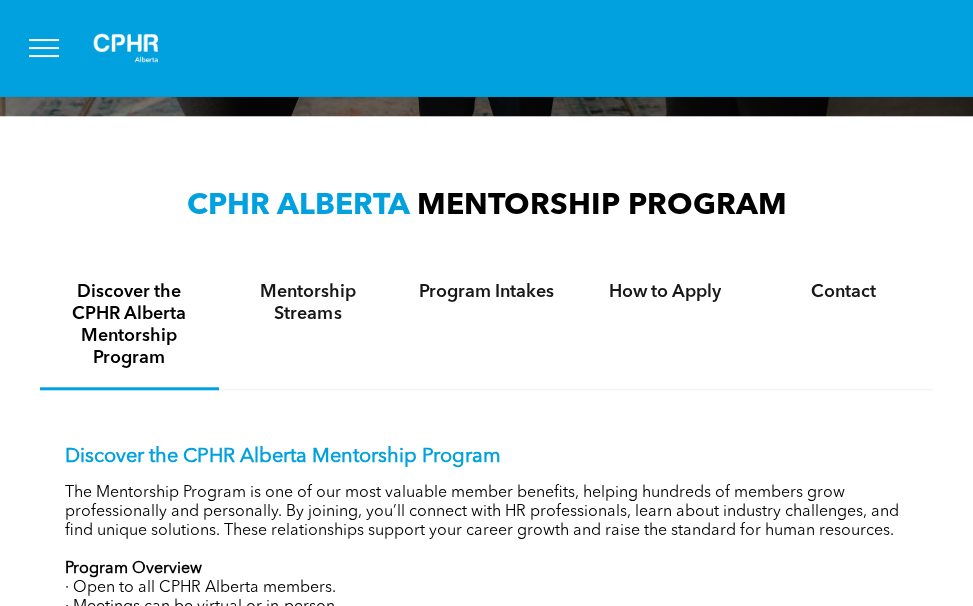 scroll, scrollTop: 700, scrollLeft: 0, axis: vertical 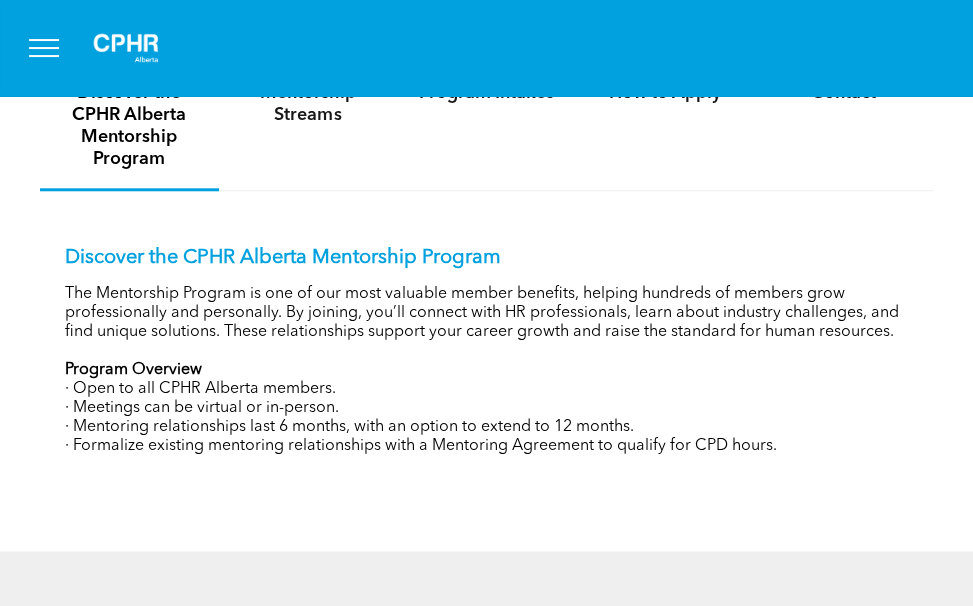 click on "Discover the CPHR Alberta Mentorship Program" at bounding box center (486, 258) 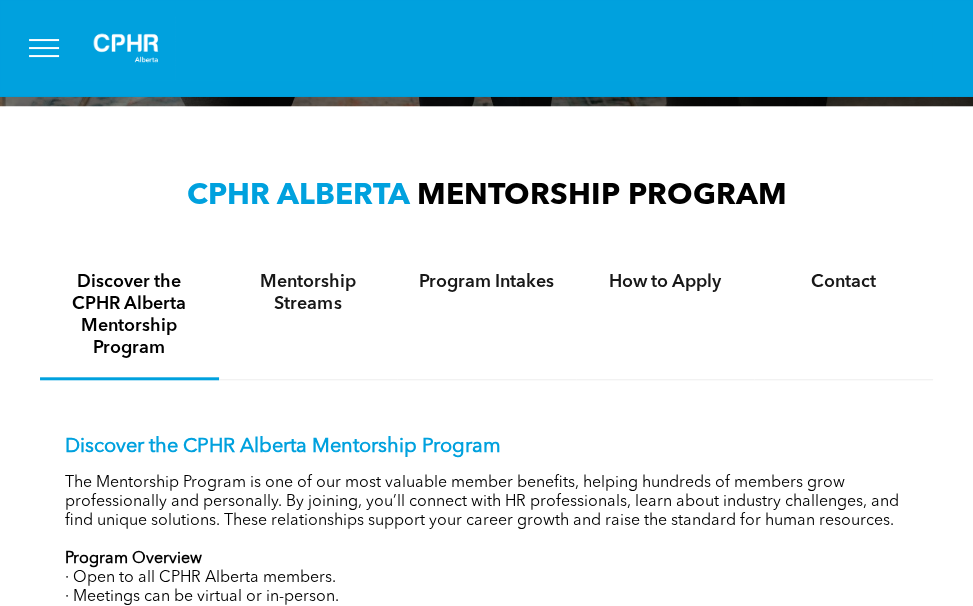 scroll, scrollTop: 500, scrollLeft: 0, axis: vertical 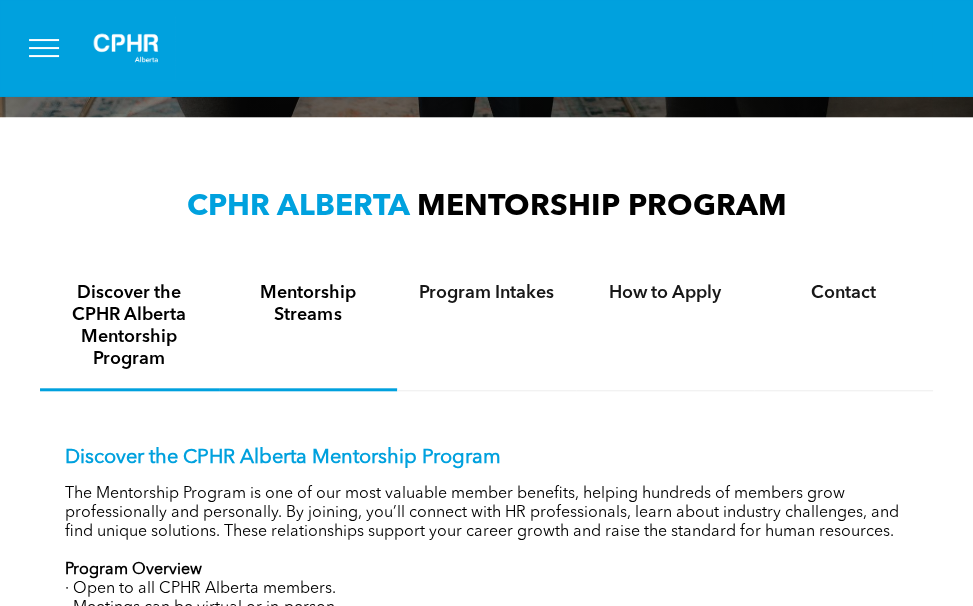 click on "Mentorship Streams" at bounding box center (129, 326) 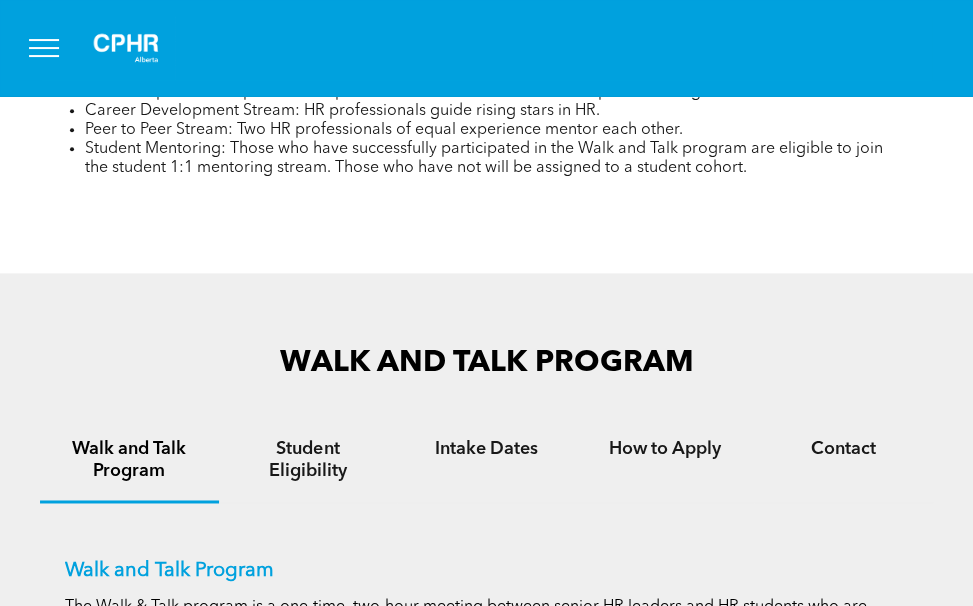 scroll, scrollTop: 1200, scrollLeft: 0, axis: vertical 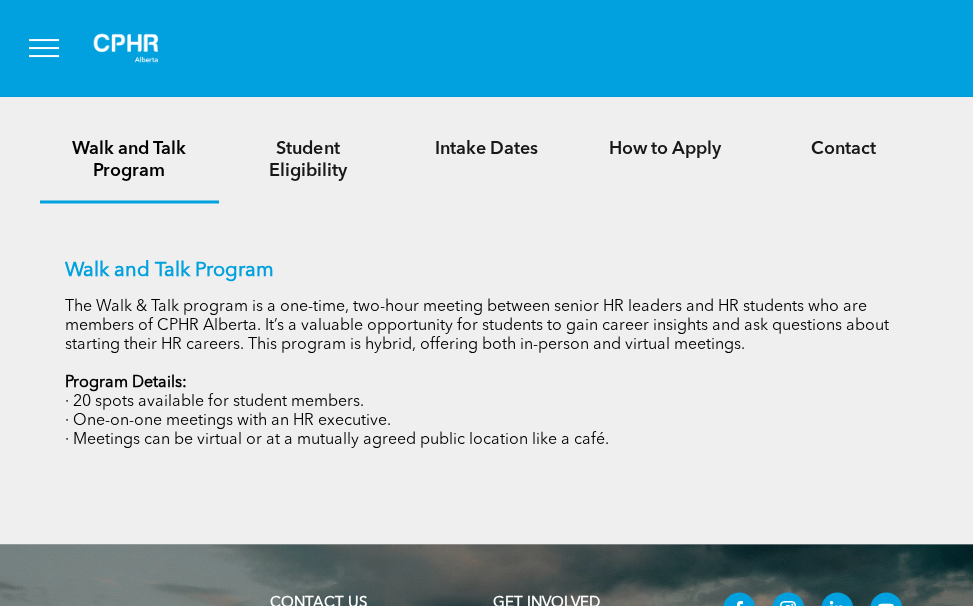 click on "· 20 spots available for student members." at bounding box center (486, 401) 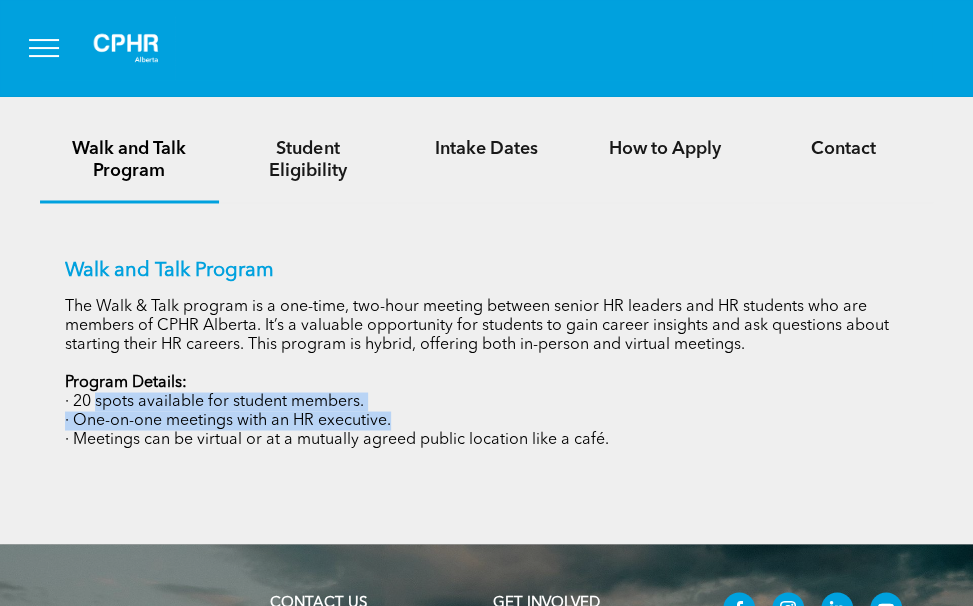 drag, startPoint x: 98, startPoint y: 401, endPoint x: 436, endPoint y: 417, distance: 338.37848 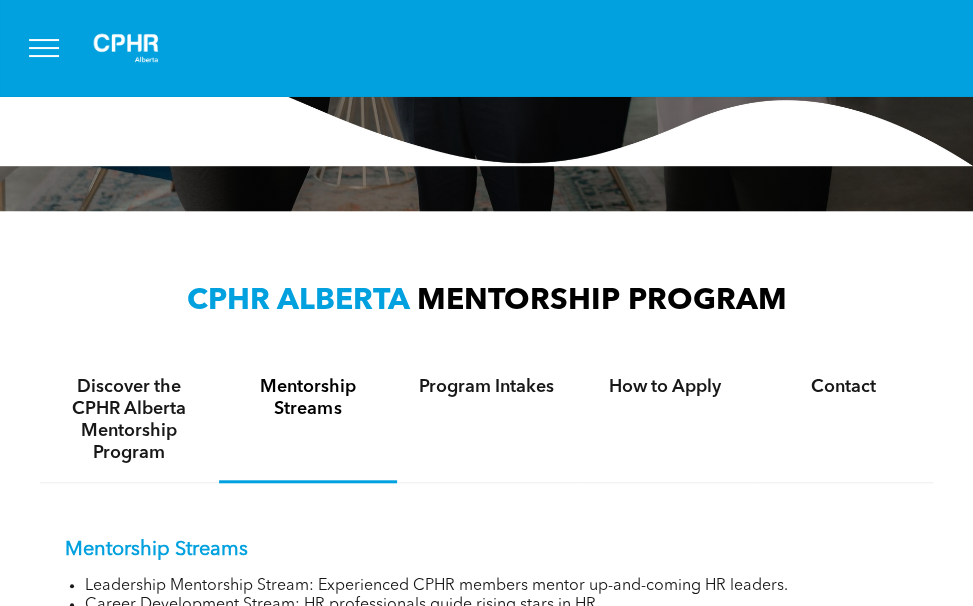 scroll, scrollTop: 400, scrollLeft: 0, axis: vertical 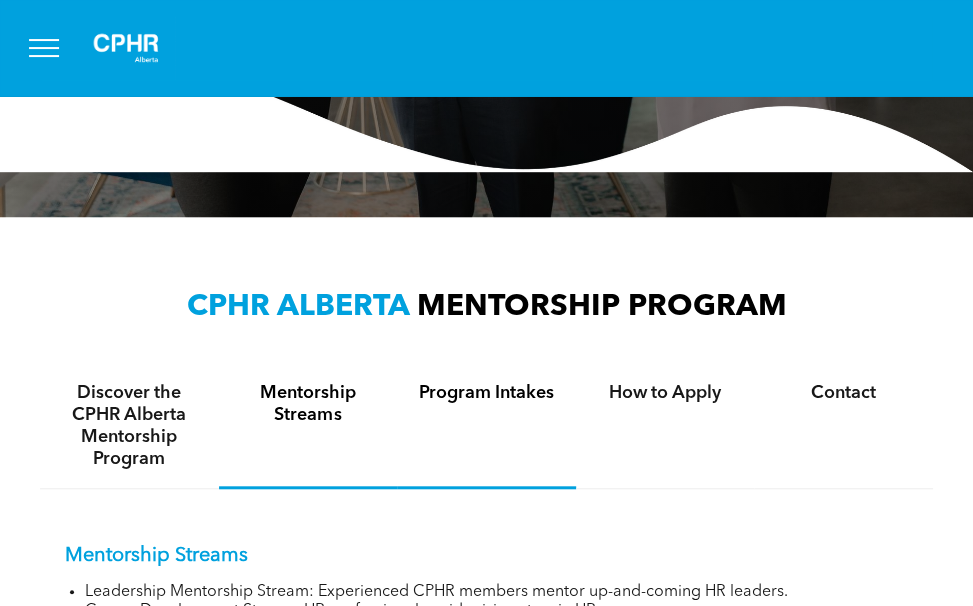 click on "Program Intakes" at bounding box center (308, 404) 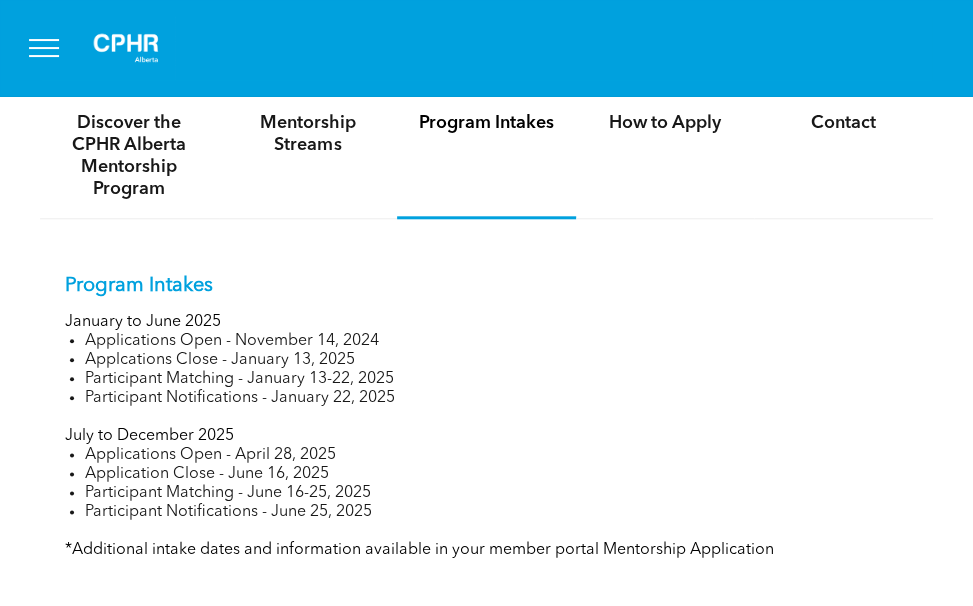 scroll, scrollTop: 400, scrollLeft: 0, axis: vertical 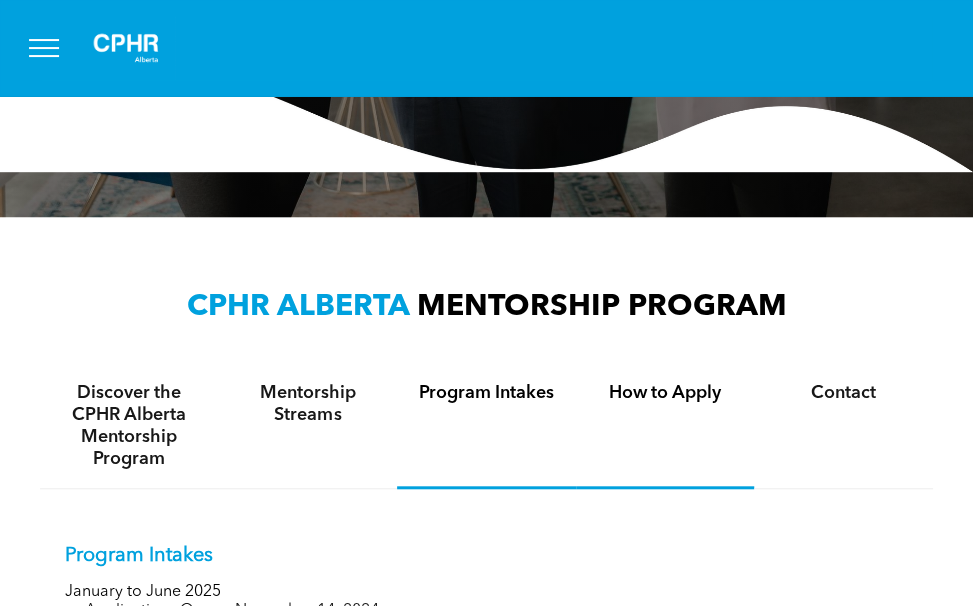 click on "How to Apply" at bounding box center (486, 393) 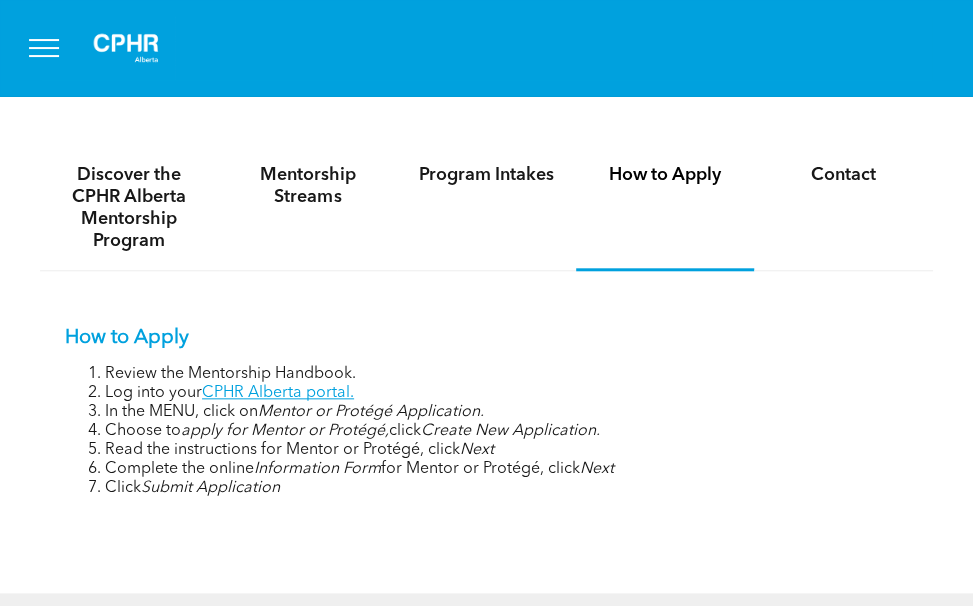 scroll, scrollTop: 600, scrollLeft: 0, axis: vertical 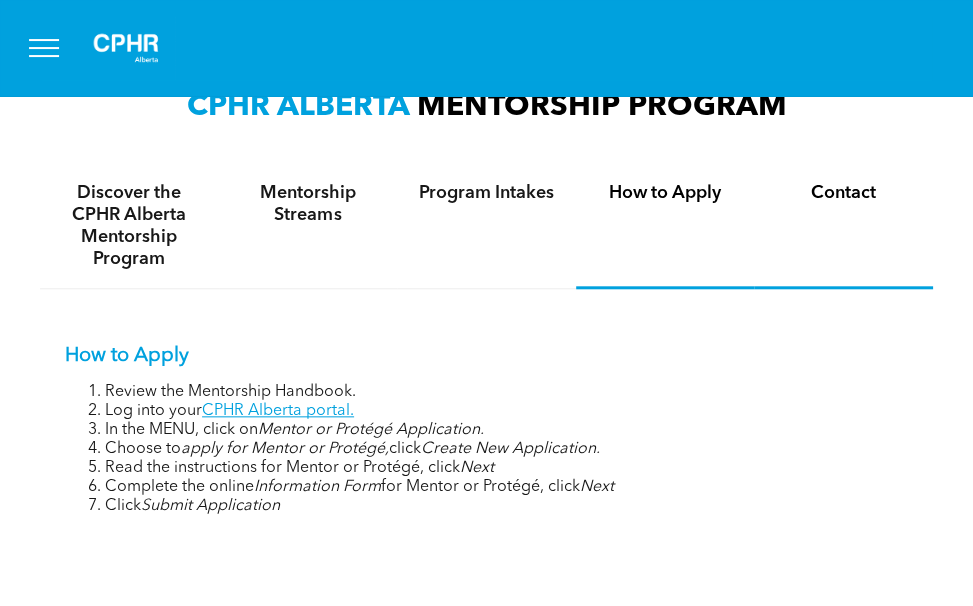 click on "Contact" at bounding box center (665, 193) 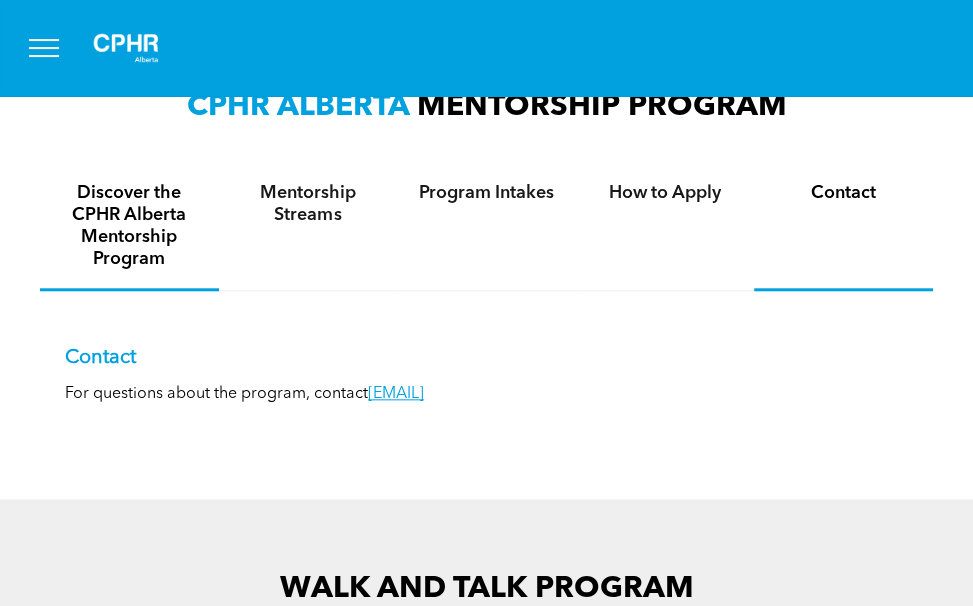 click on "Discover the CPHR Alberta Mentorship Program" at bounding box center (129, 226) 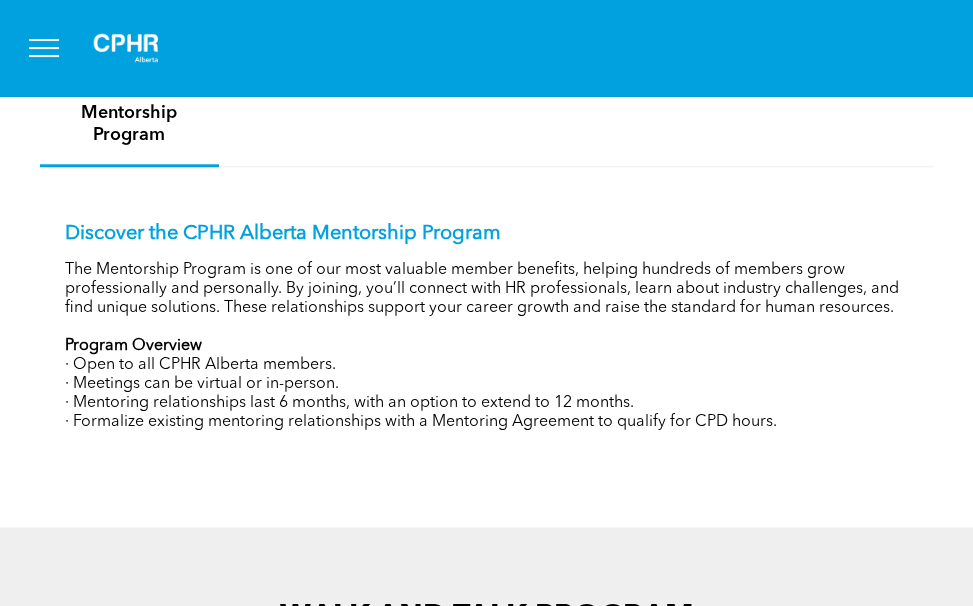 scroll, scrollTop: 700, scrollLeft: 0, axis: vertical 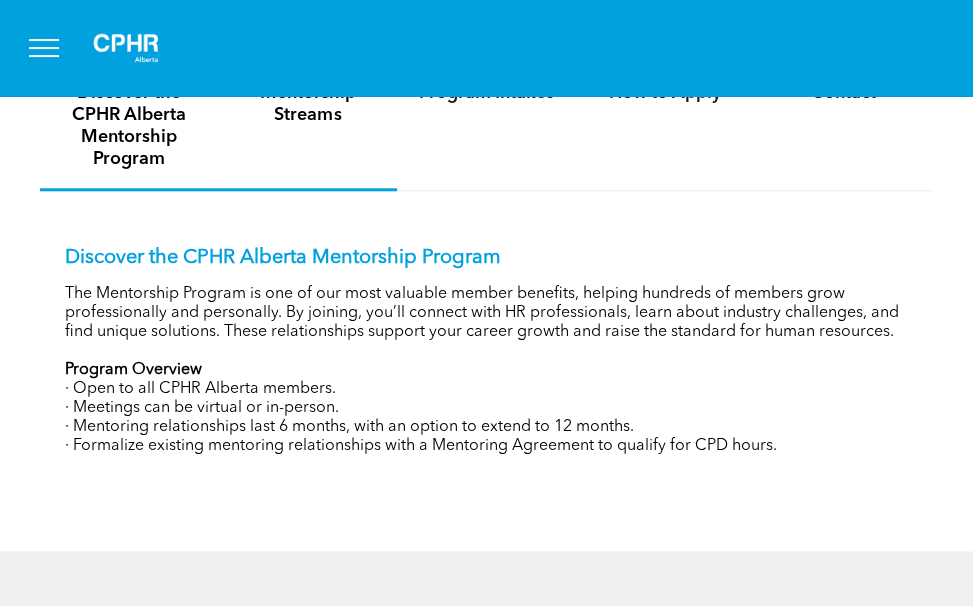 click on "Mentorship Streams" at bounding box center (308, 104) 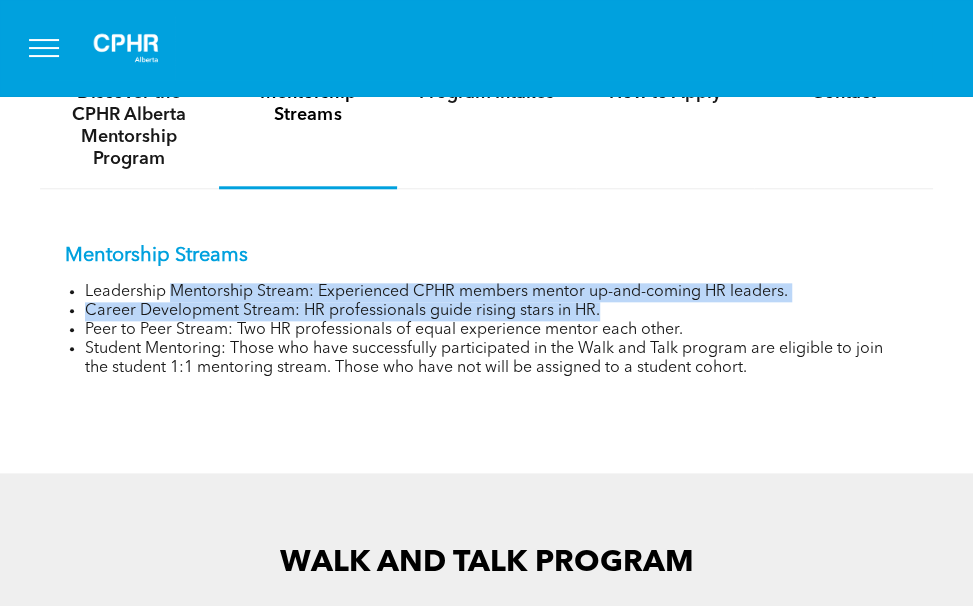 drag, startPoint x: 175, startPoint y: 289, endPoint x: 693, endPoint y: 313, distance: 518.55566 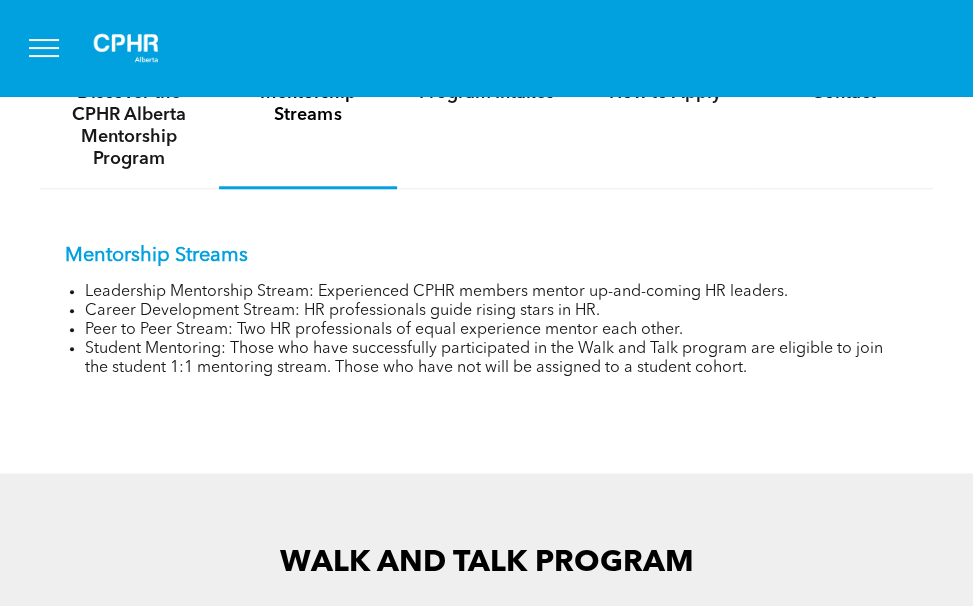 drag, startPoint x: 693, startPoint y: 313, endPoint x: 526, endPoint y: 325, distance: 167.43059 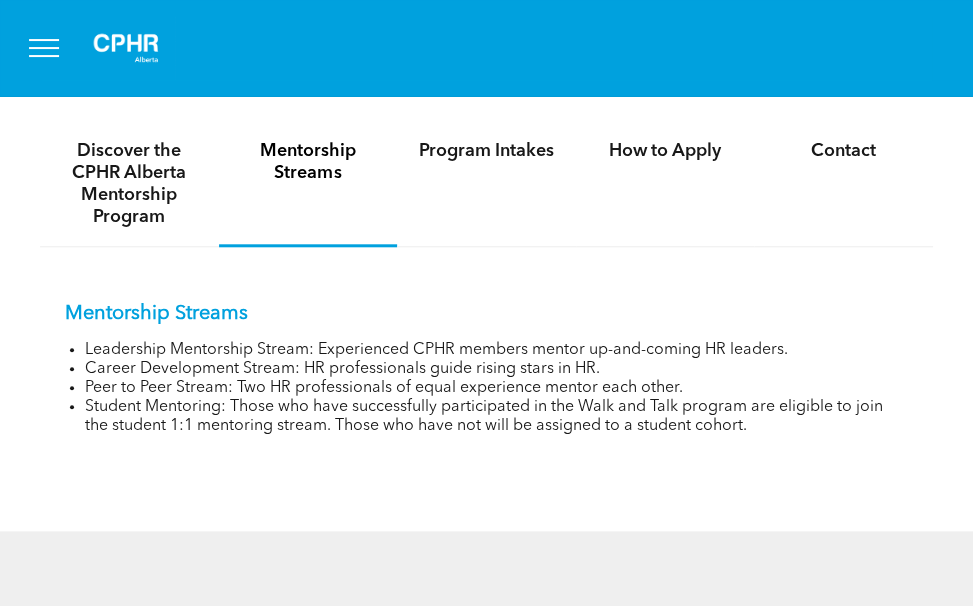 scroll, scrollTop: 600, scrollLeft: 0, axis: vertical 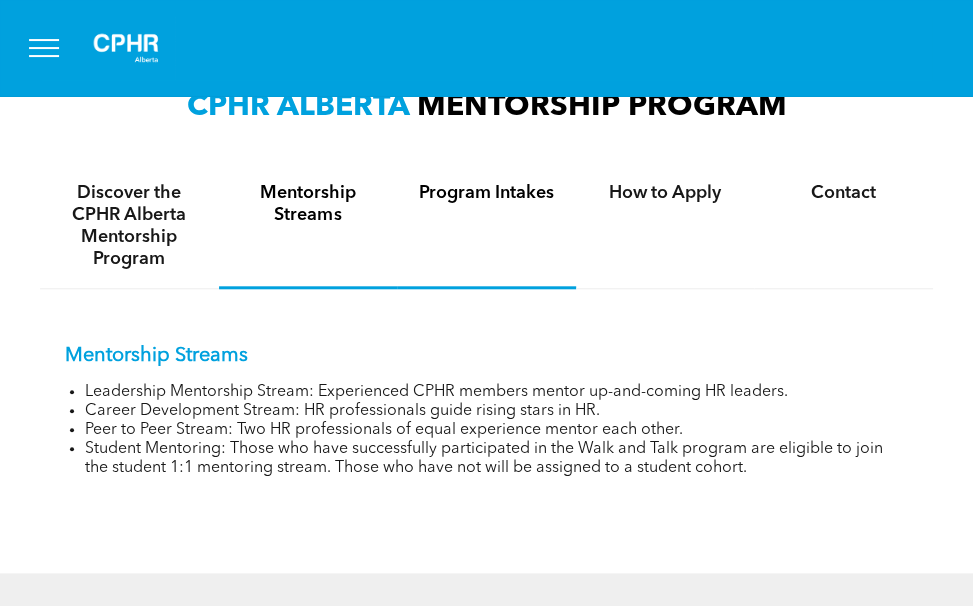 click on "Program Intakes" at bounding box center (308, 204) 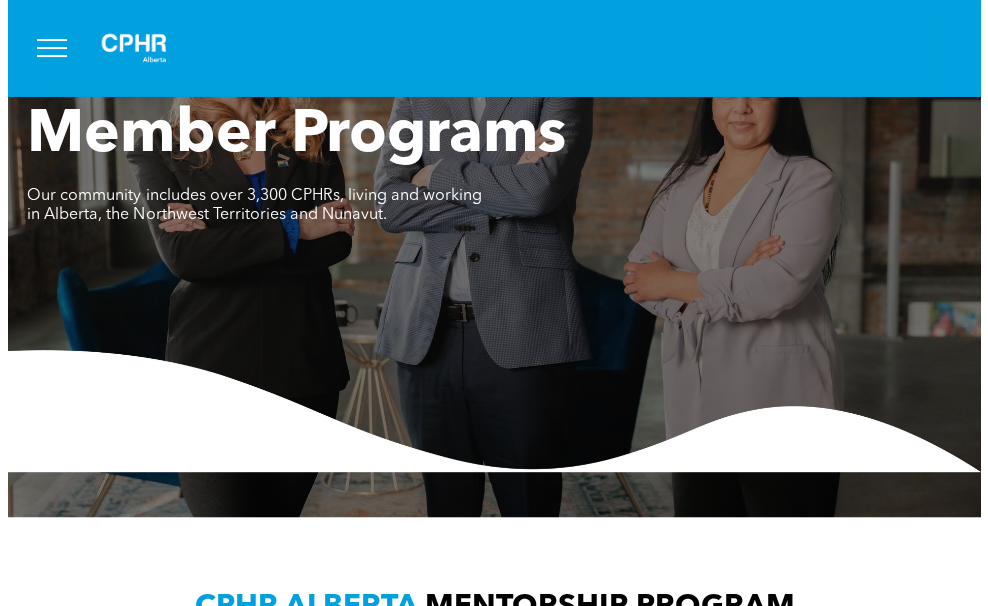 scroll, scrollTop: 0, scrollLeft: 0, axis: both 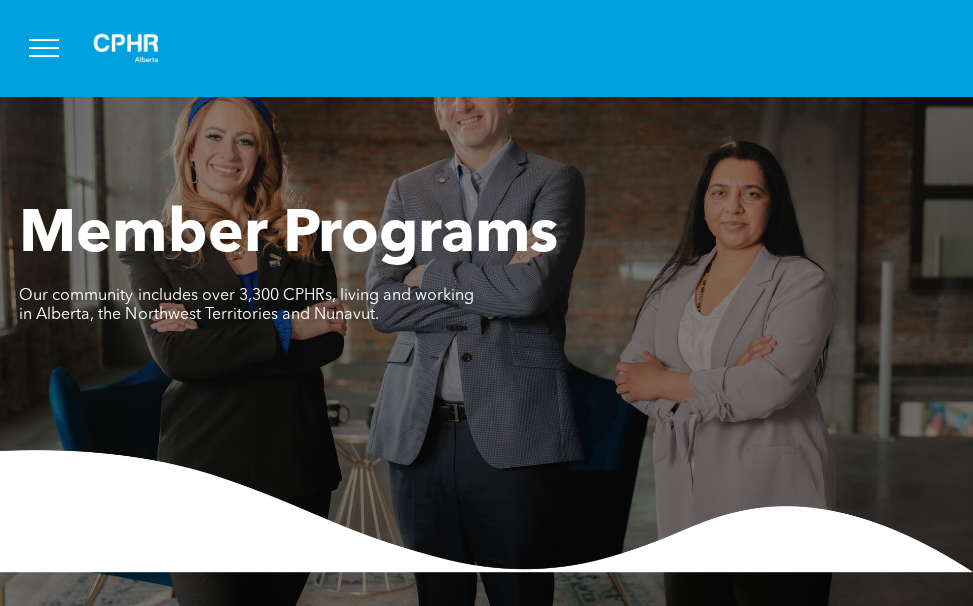 click at bounding box center [44, 48] 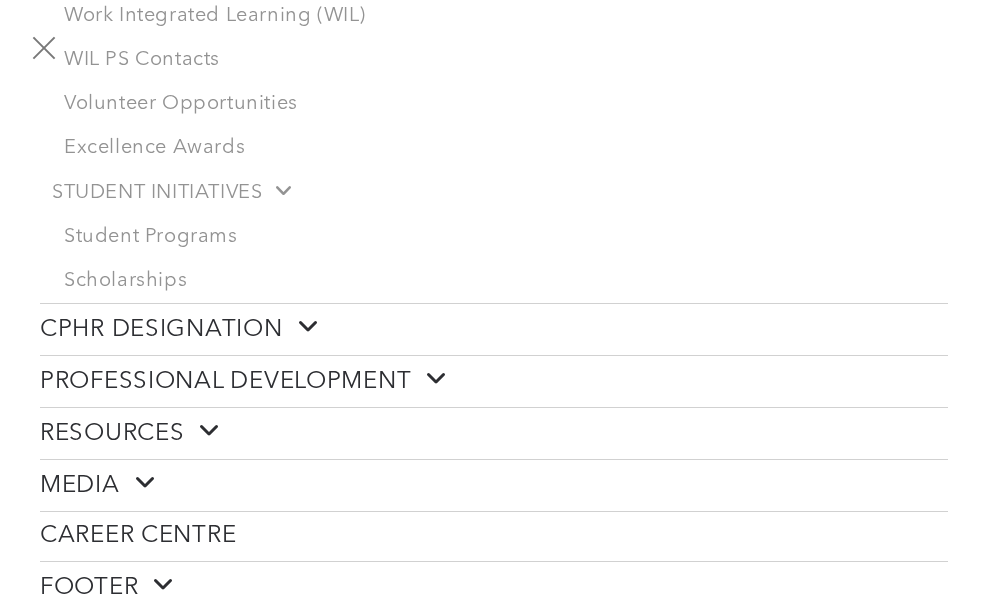 scroll, scrollTop: 600, scrollLeft: 0, axis: vertical 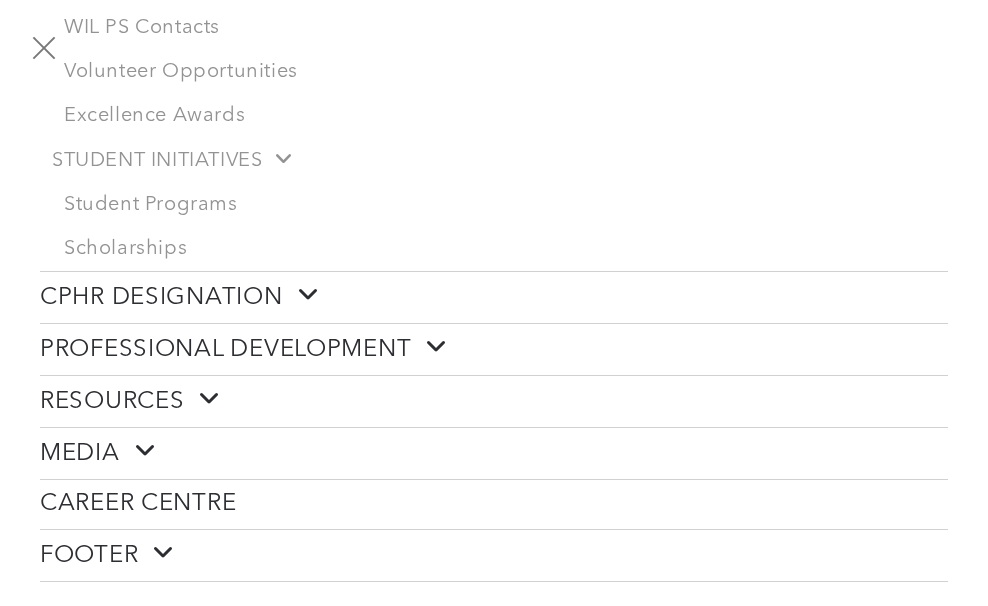 click on "PROFESSIONAL DEVELOPMENT" at bounding box center (244, 349) 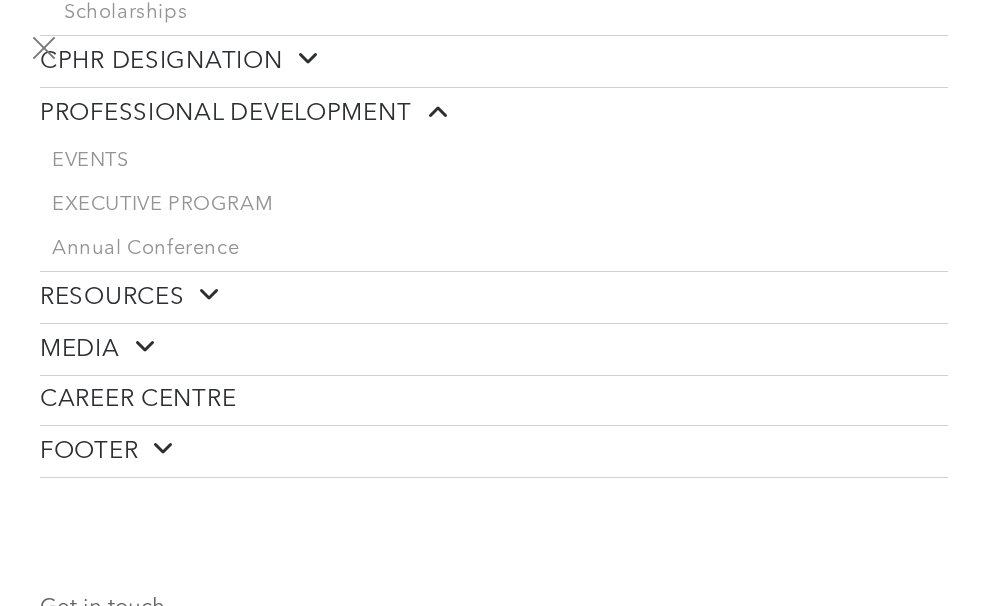 scroll, scrollTop: 900, scrollLeft: 0, axis: vertical 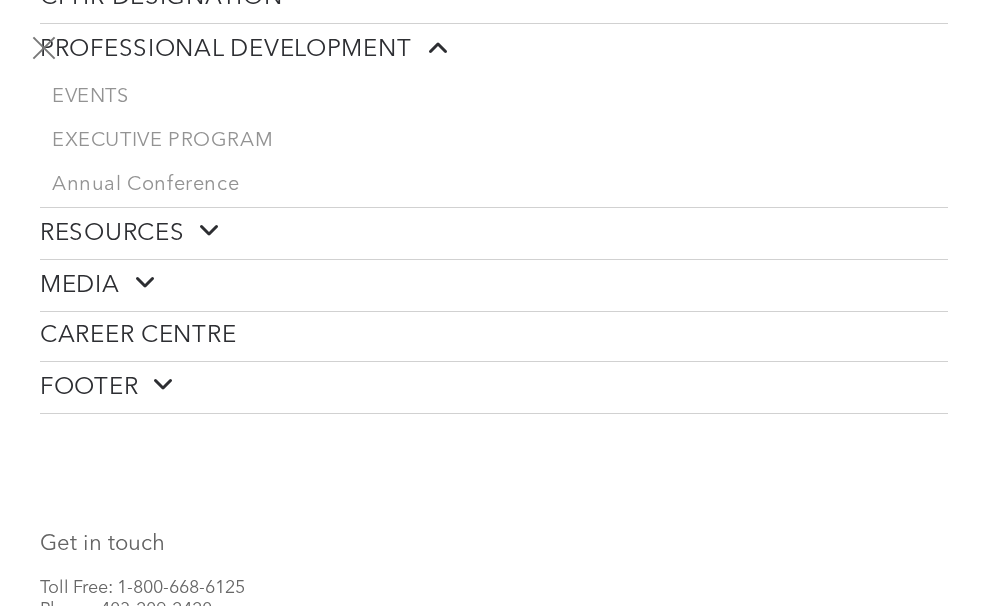 click on "RESOURCES" at bounding box center (130, 233) 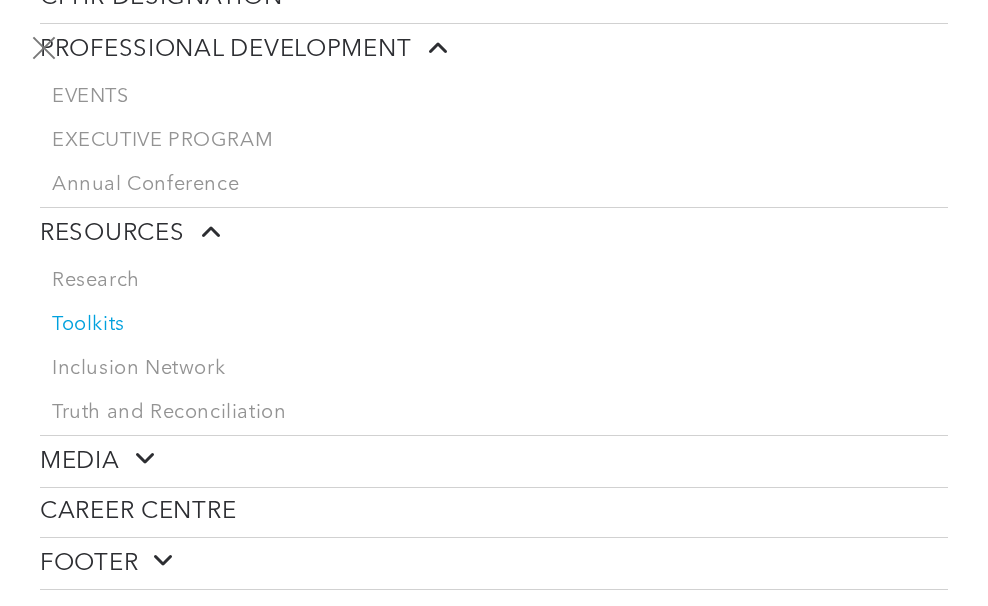 click on "Toolkits" at bounding box center (88, 325) 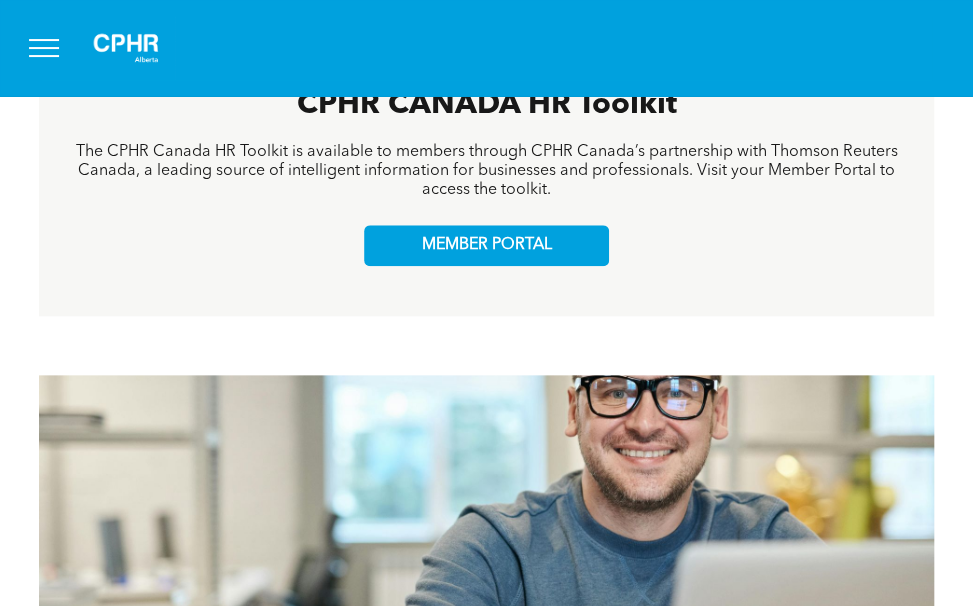 scroll, scrollTop: 700, scrollLeft: 0, axis: vertical 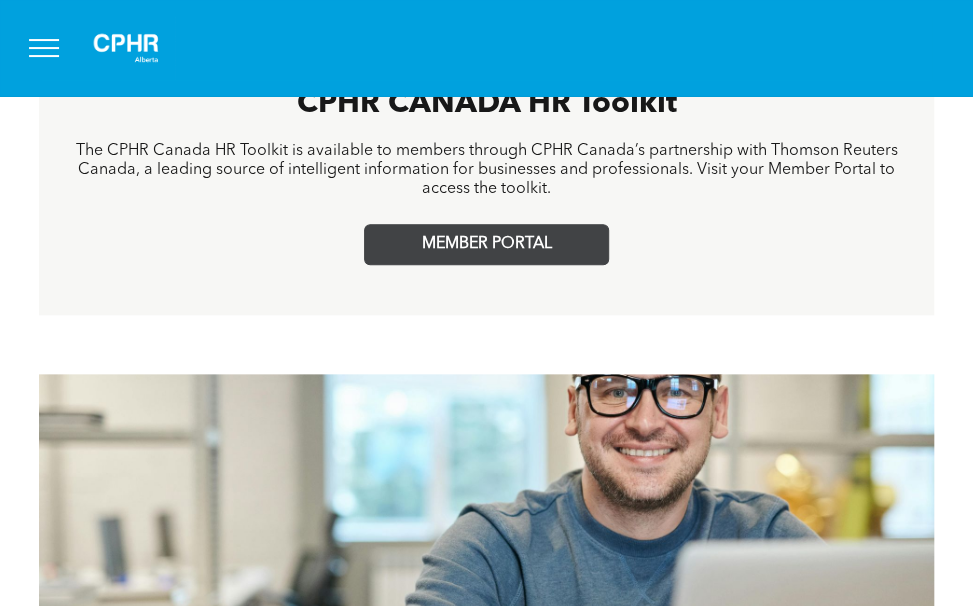 click on "MEMBER PORTAL" at bounding box center [487, 244] 